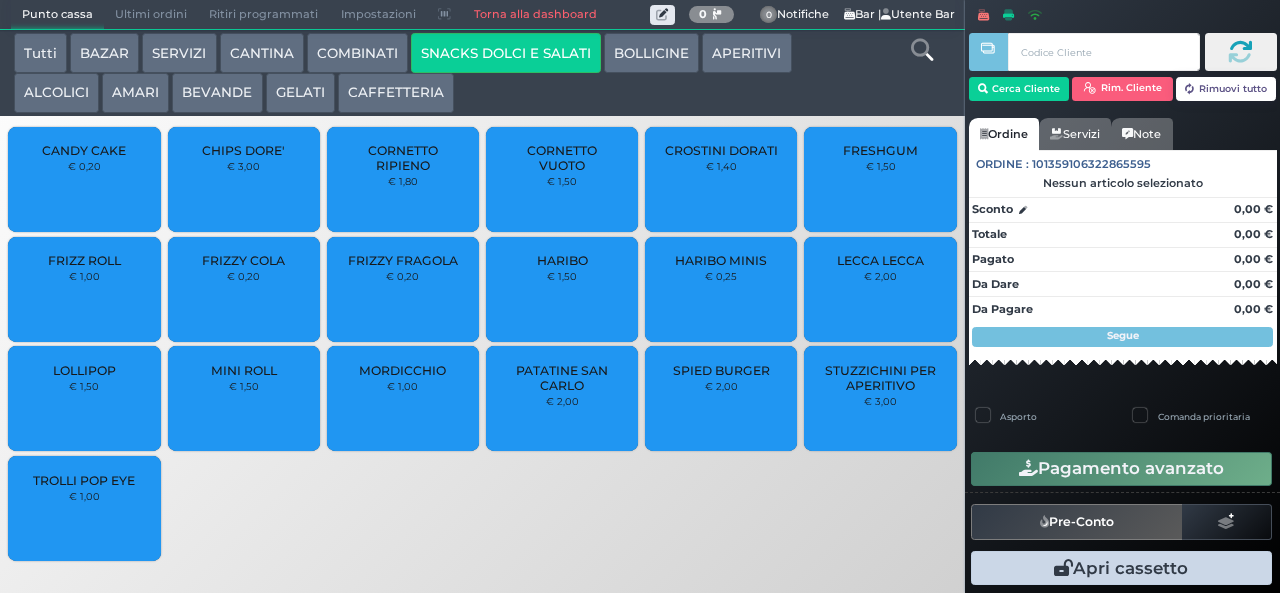 scroll, scrollTop: 0, scrollLeft: 0, axis: both 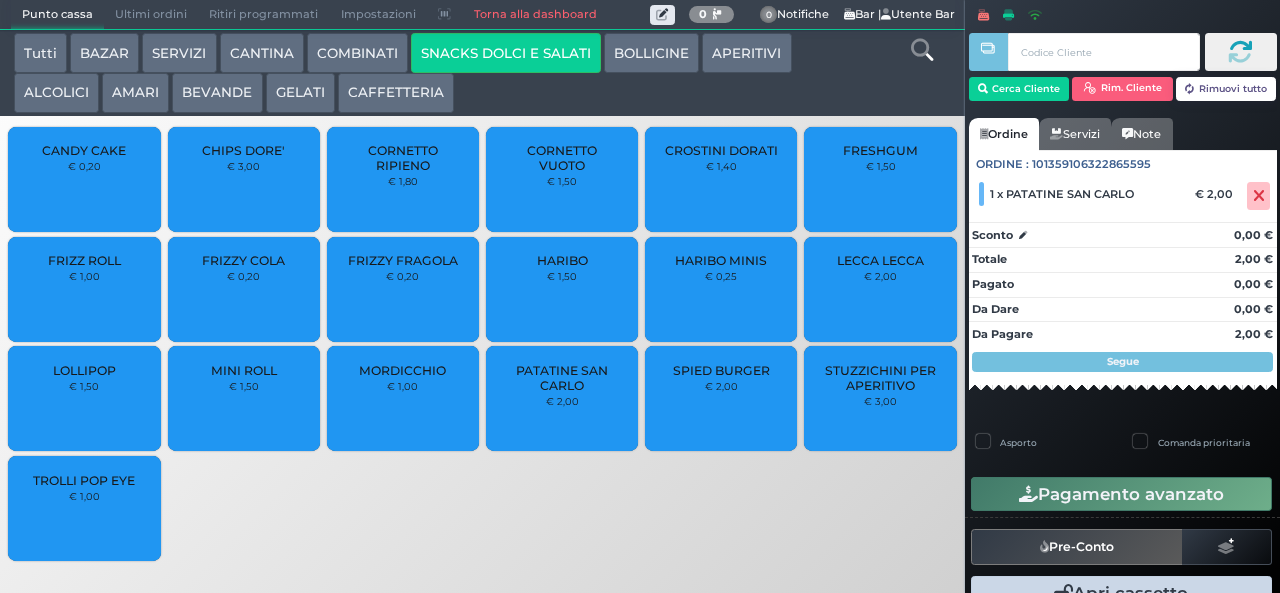 click on "CHIPS DORE'
€ 3,00" at bounding box center [244, 179] 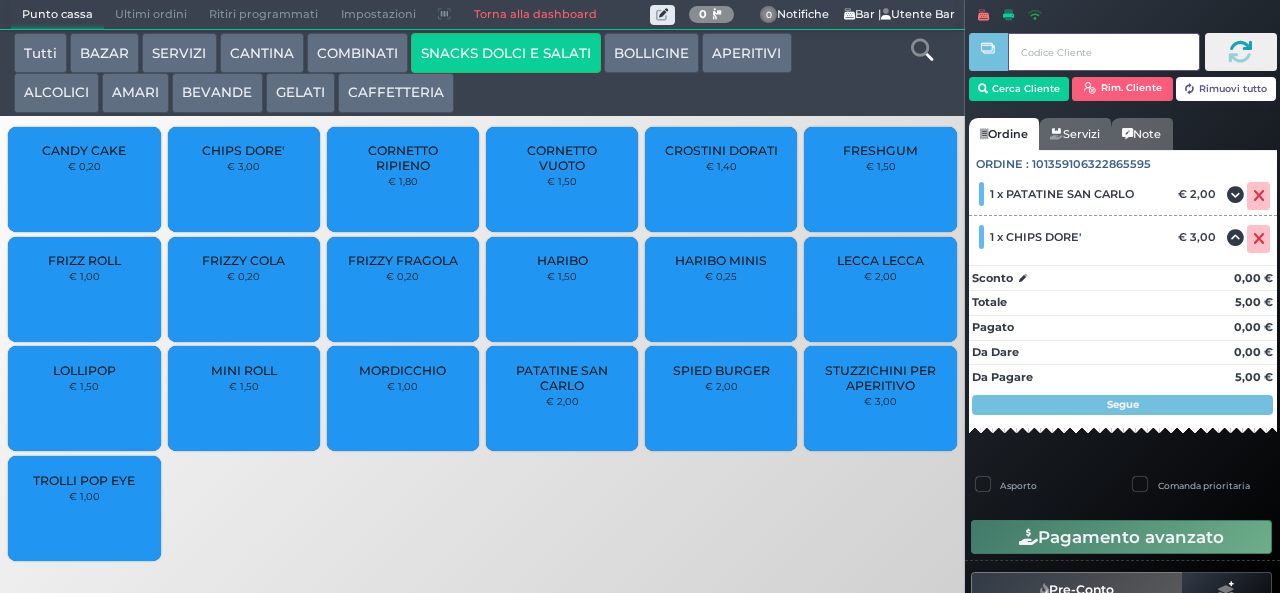 type 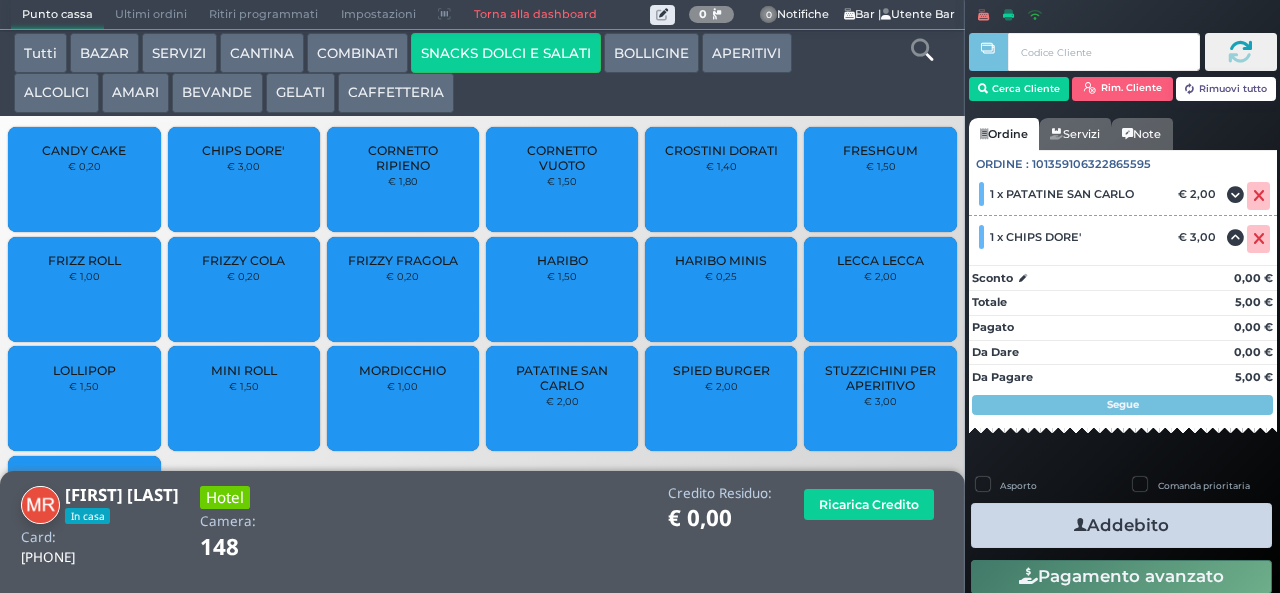 click on "Addebito" at bounding box center (1121, 525) 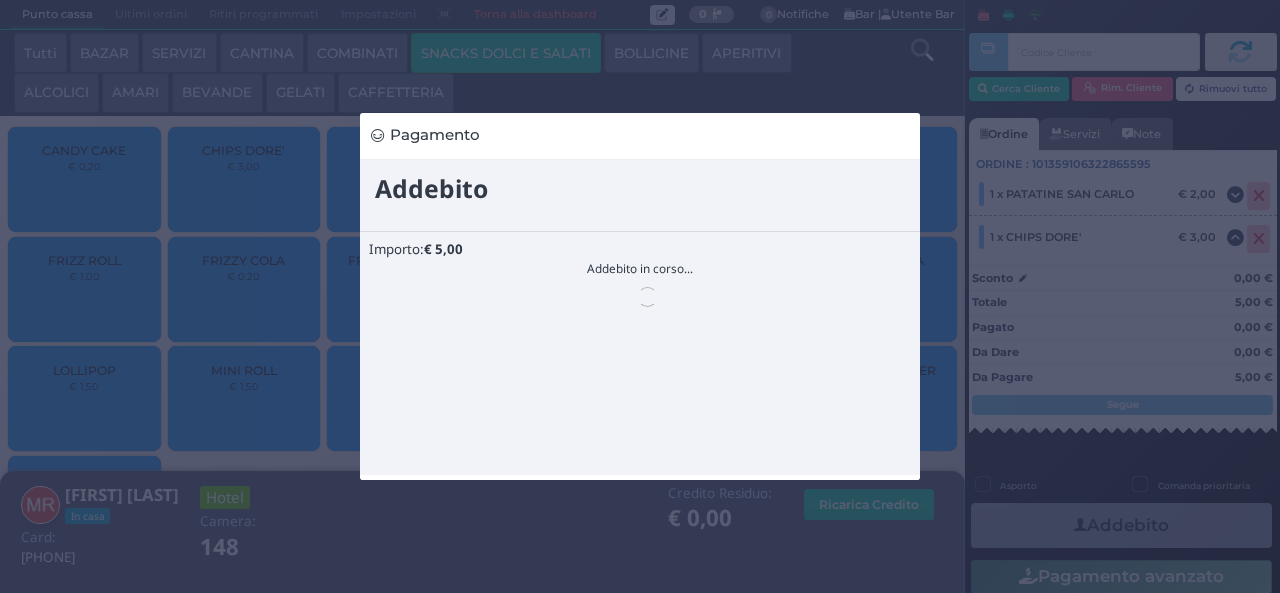 scroll, scrollTop: 0, scrollLeft: 0, axis: both 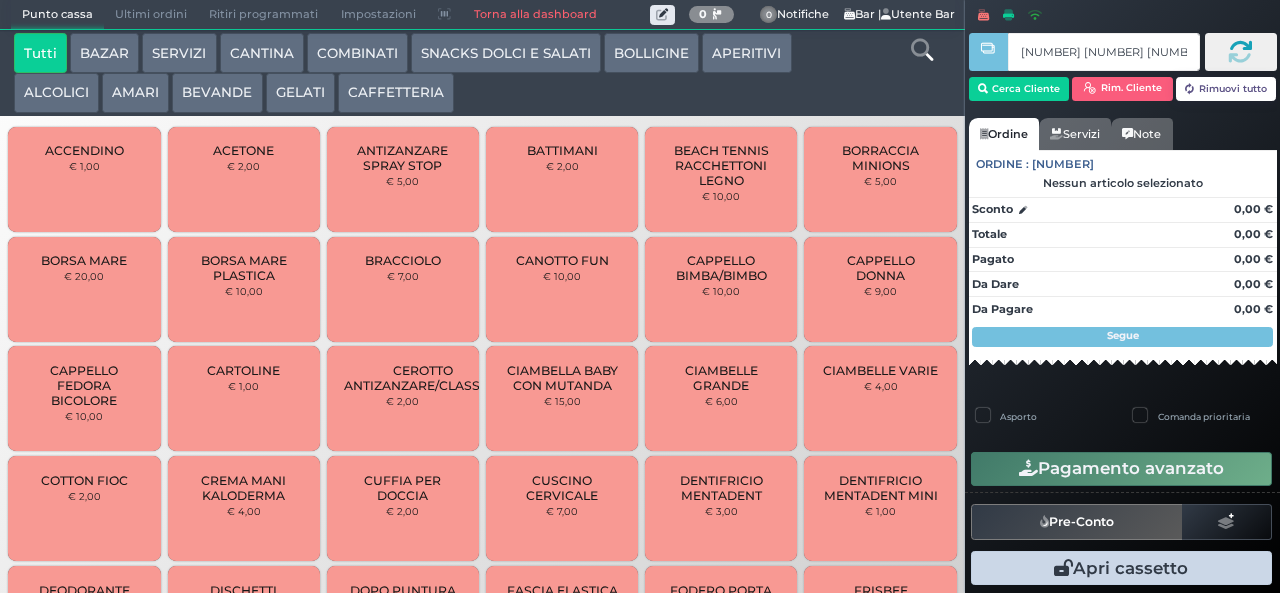 type on "84 81 49 b2" 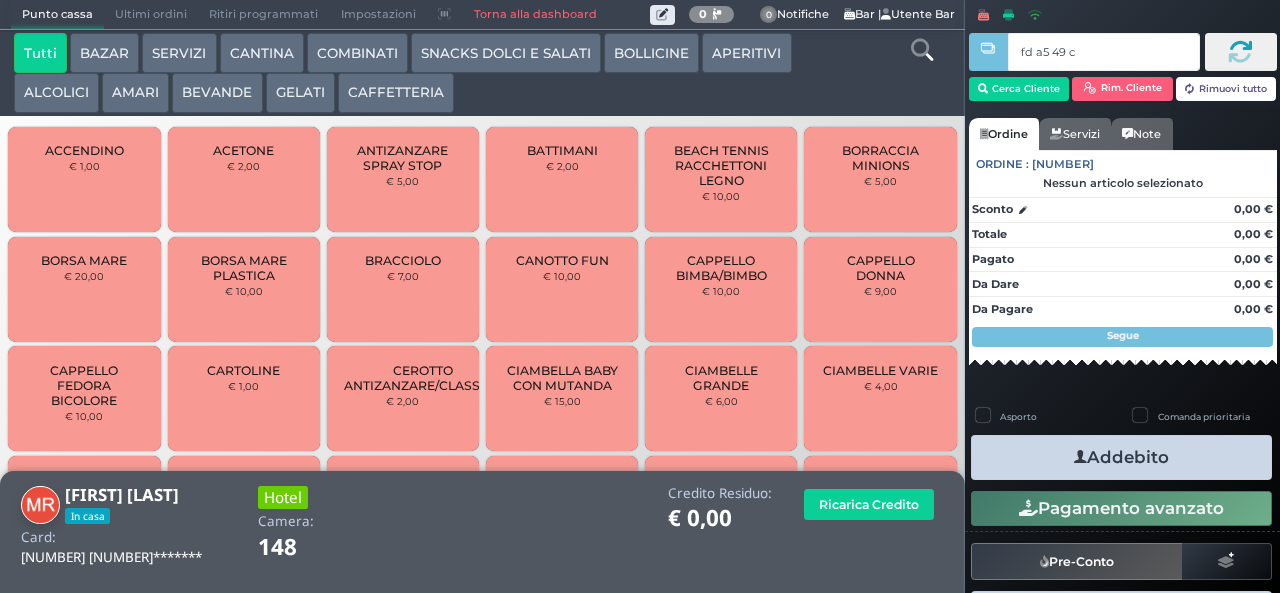 type on "fd a5 49 c3" 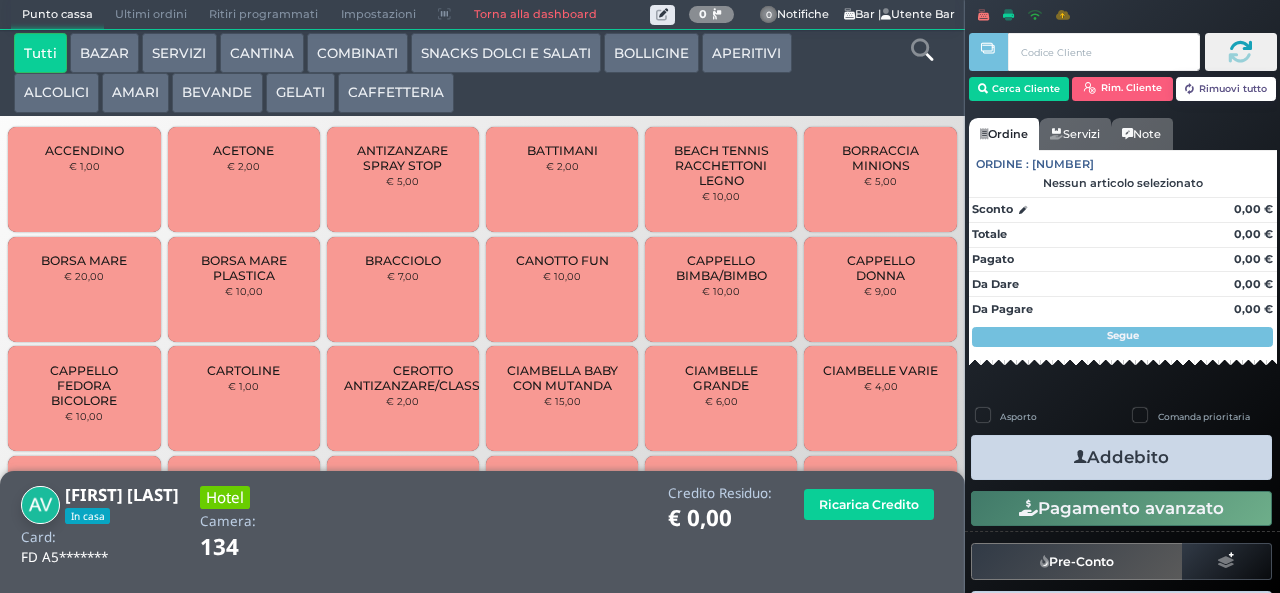 click on "GELATI" at bounding box center (300, 93) 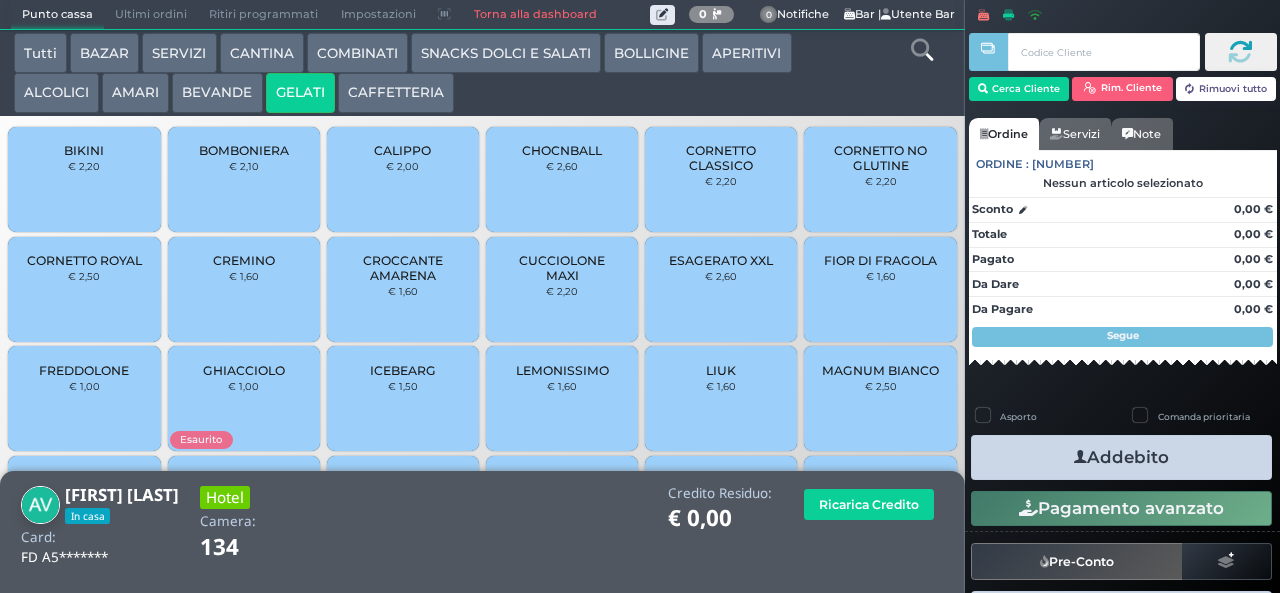 click on "CHOCNBALL" at bounding box center [562, 150] 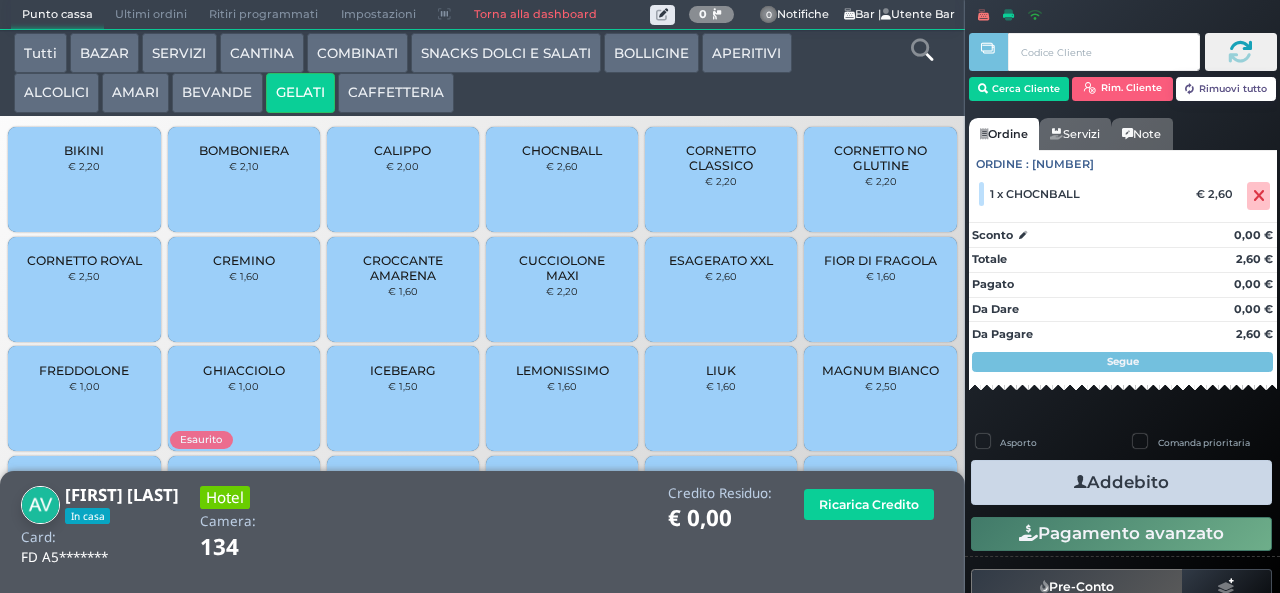 scroll, scrollTop: 133, scrollLeft: 0, axis: vertical 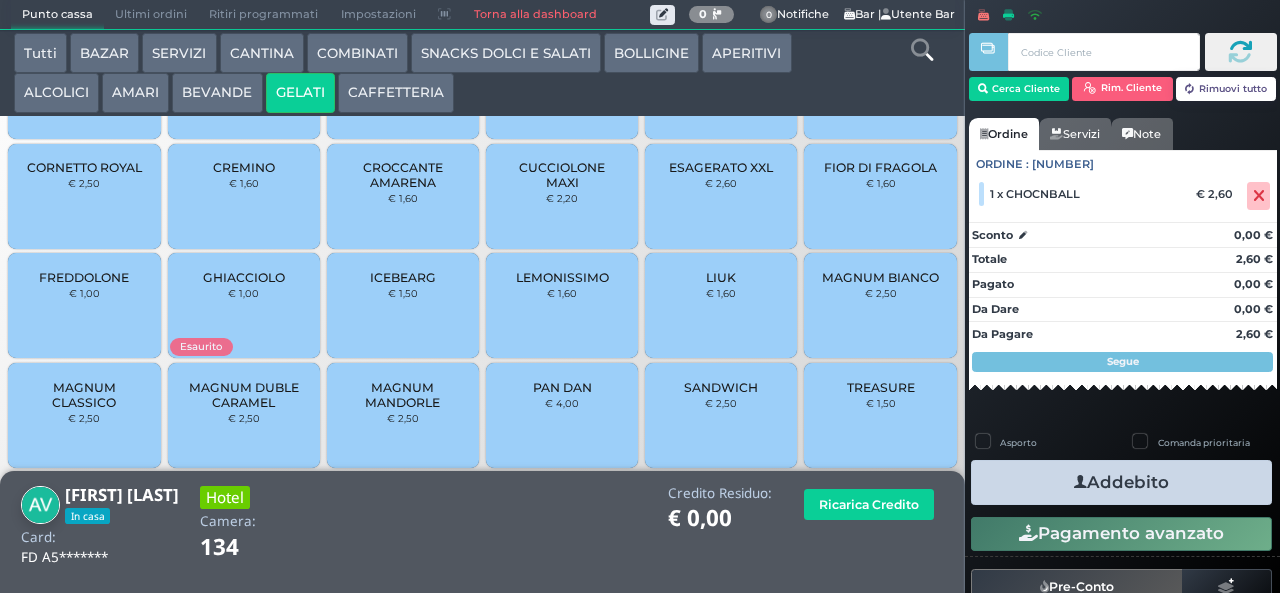 click on "MAGNUM CLASSICO" at bounding box center [84, 395] 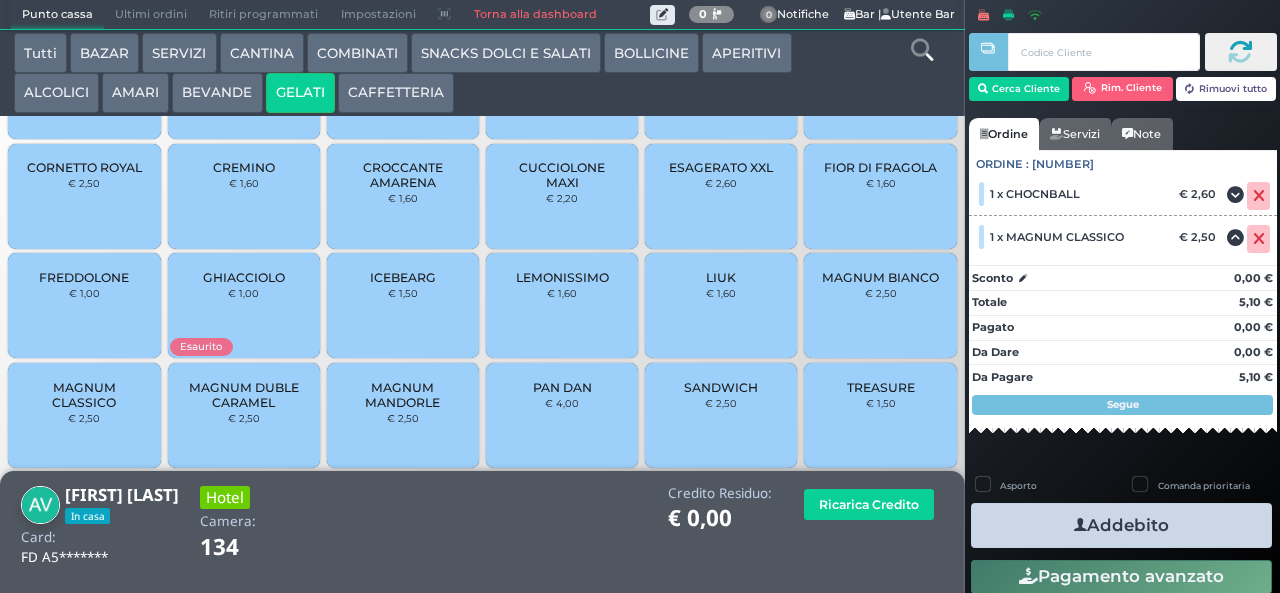 click on "Addebito" at bounding box center [1121, 525] 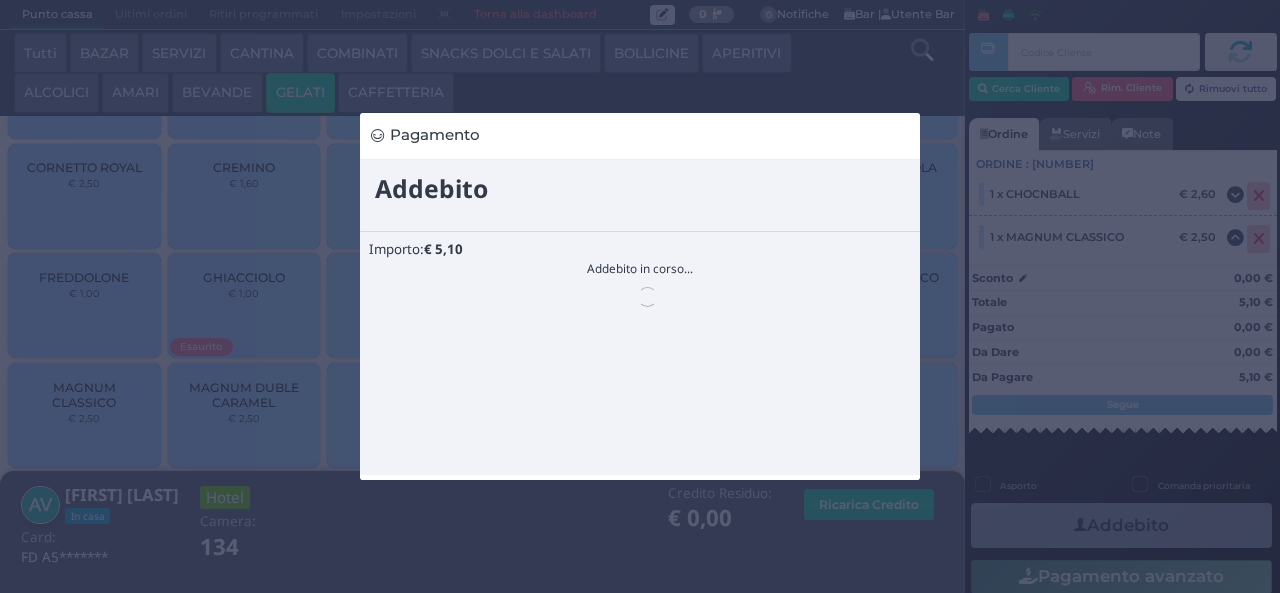 scroll, scrollTop: 0, scrollLeft: 0, axis: both 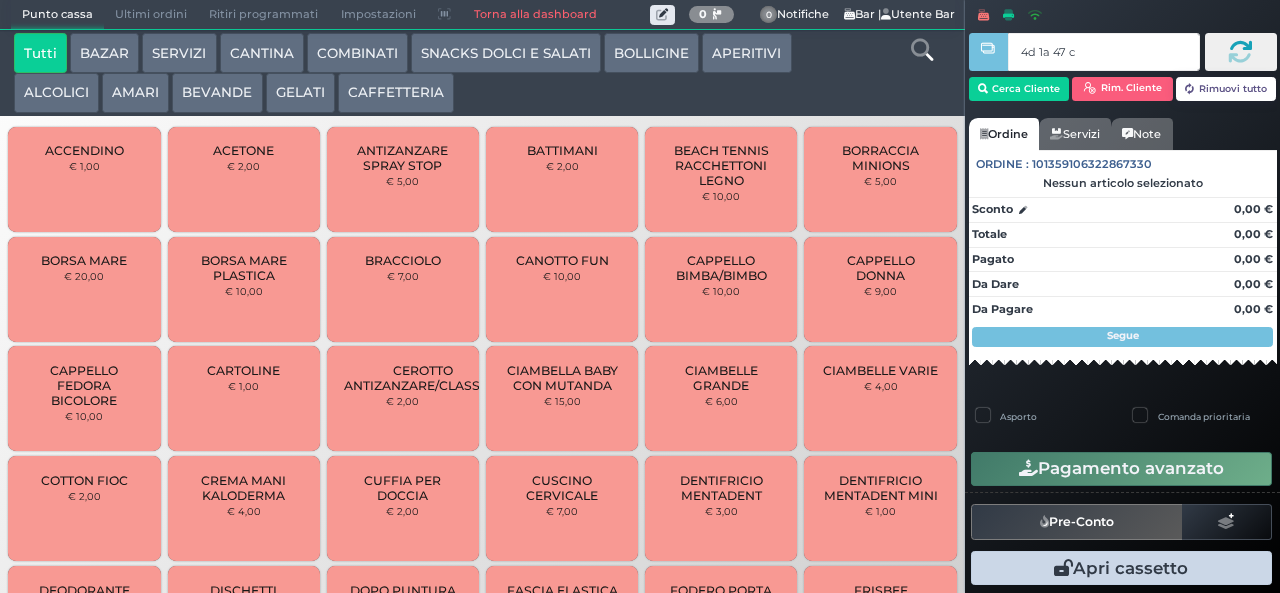type on "4d 1a 47 c3" 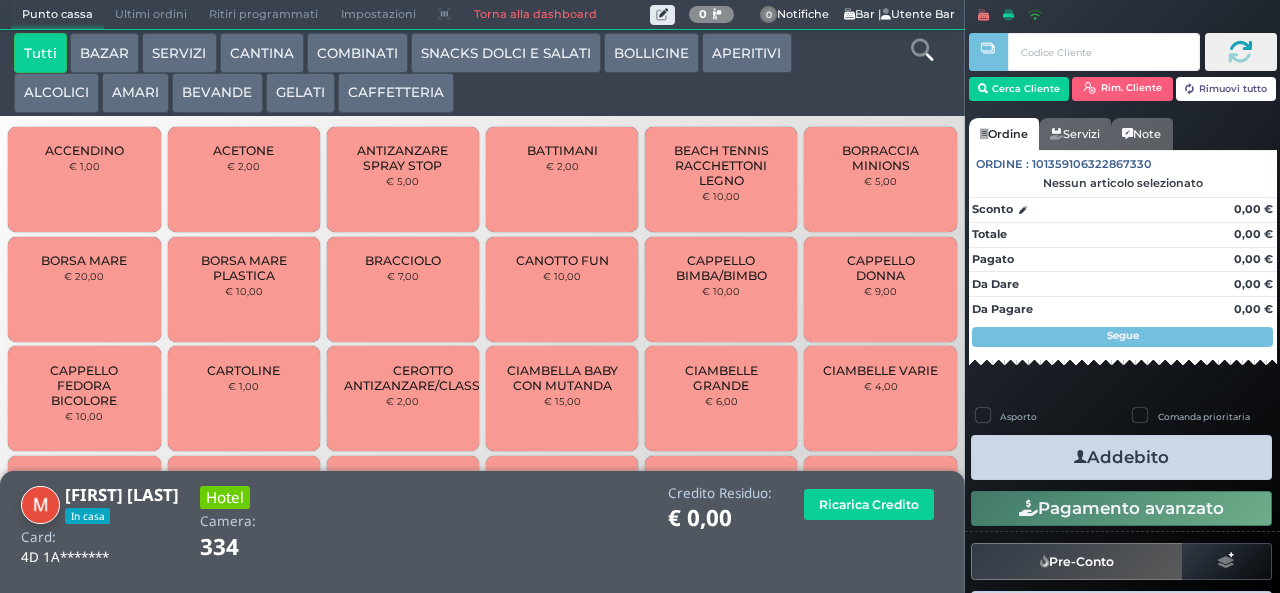 click on "GELATI" at bounding box center (300, 93) 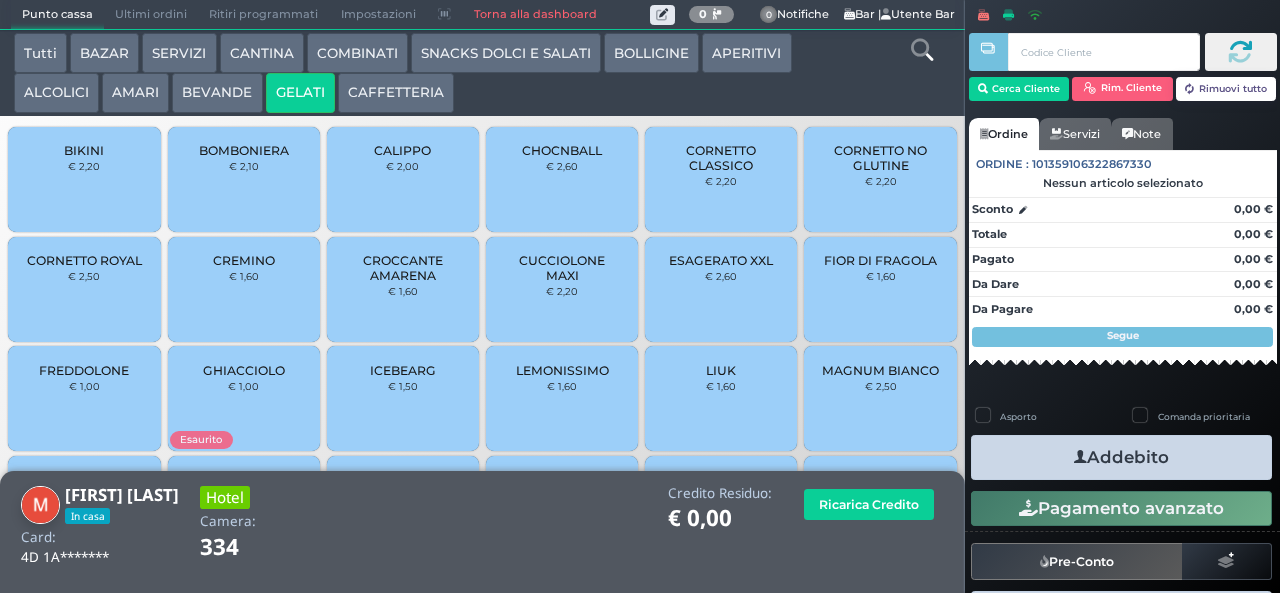 click on "BIKINI" at bounding box center [84, 150] 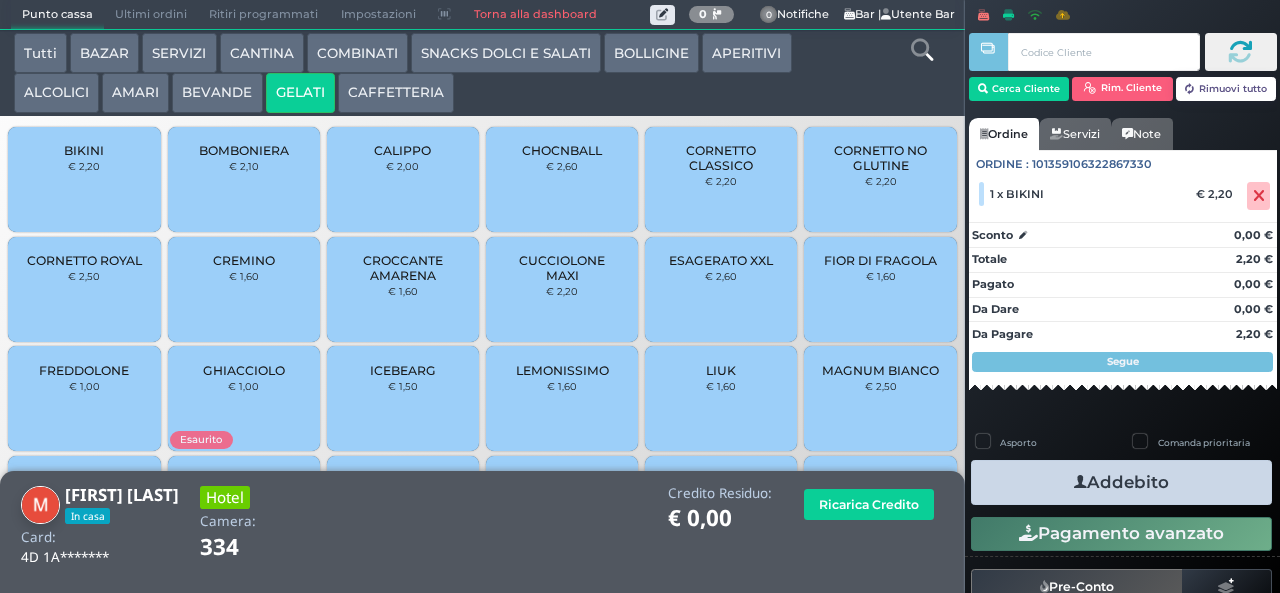 click on "CUCCIOLONE MAXI
€ 2,20" at bounding box center [562, 289] 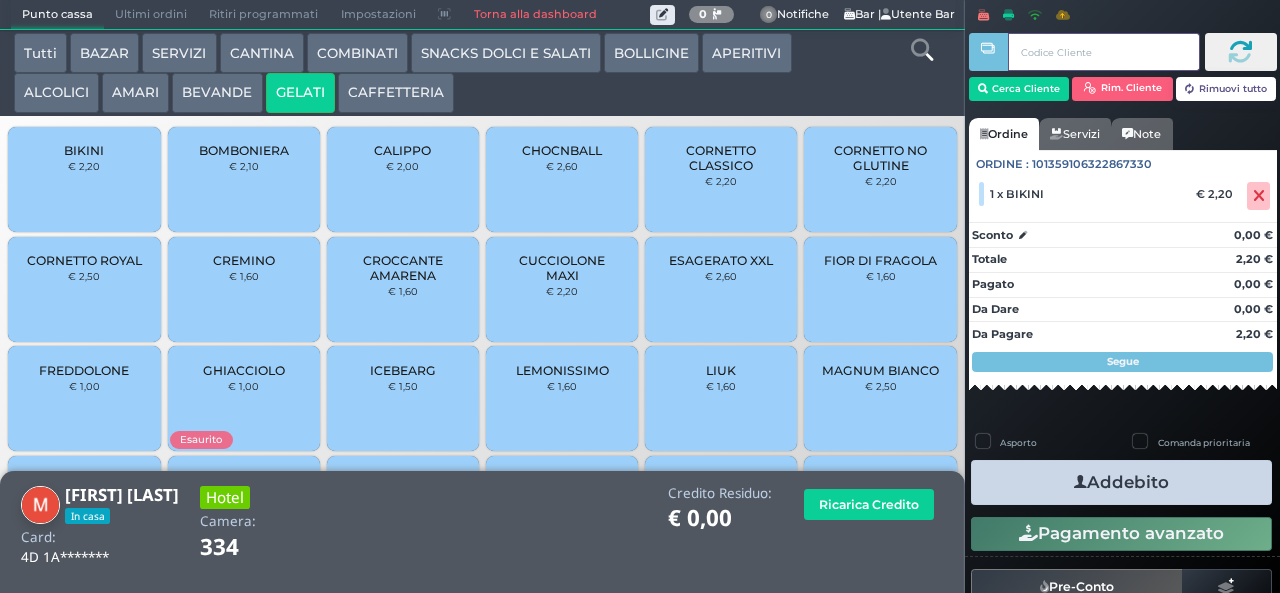 type 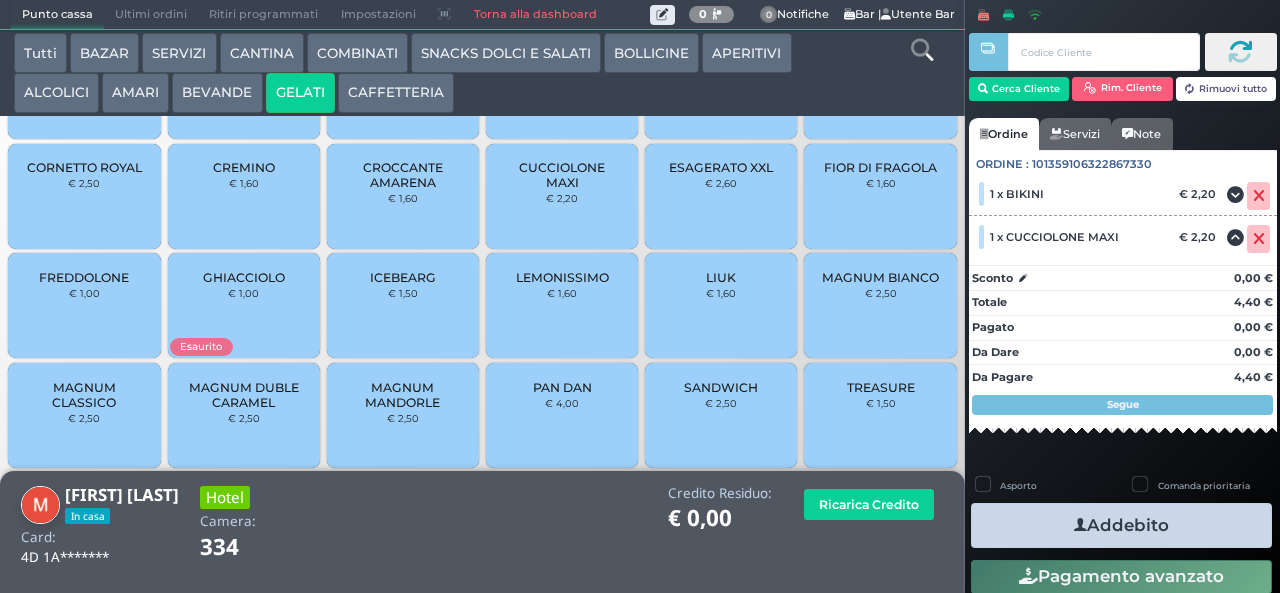 click on "Addebito" at bounding box center [1121, 525] 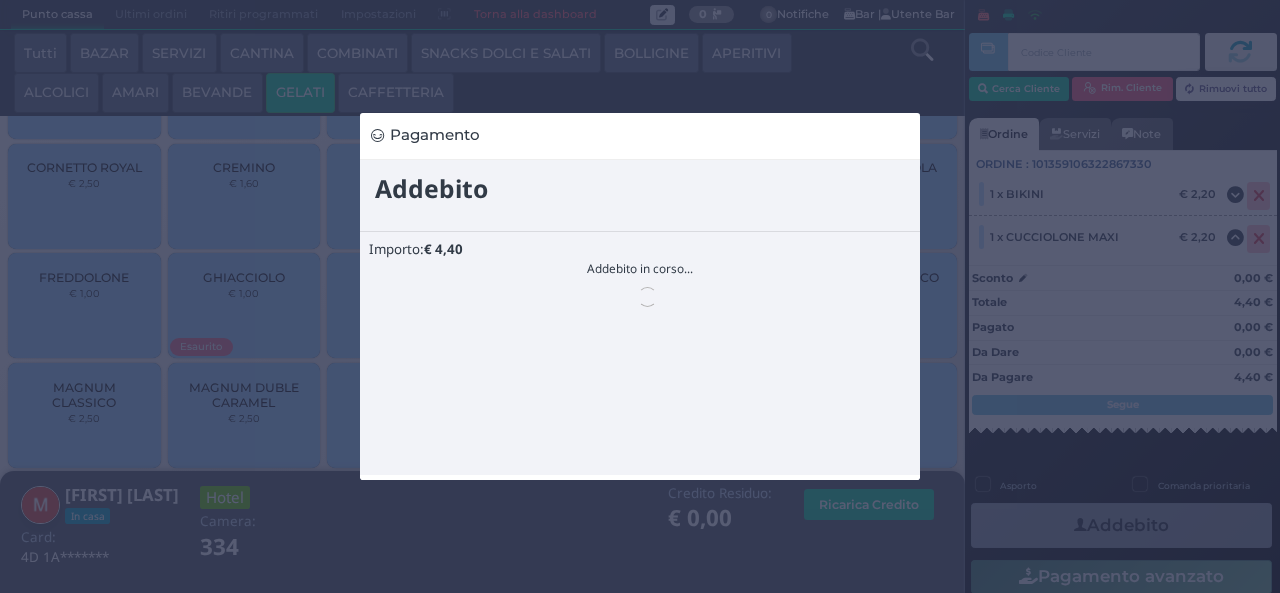 scroll, scrollTop: 0, scrollLeft: 0, axis: both 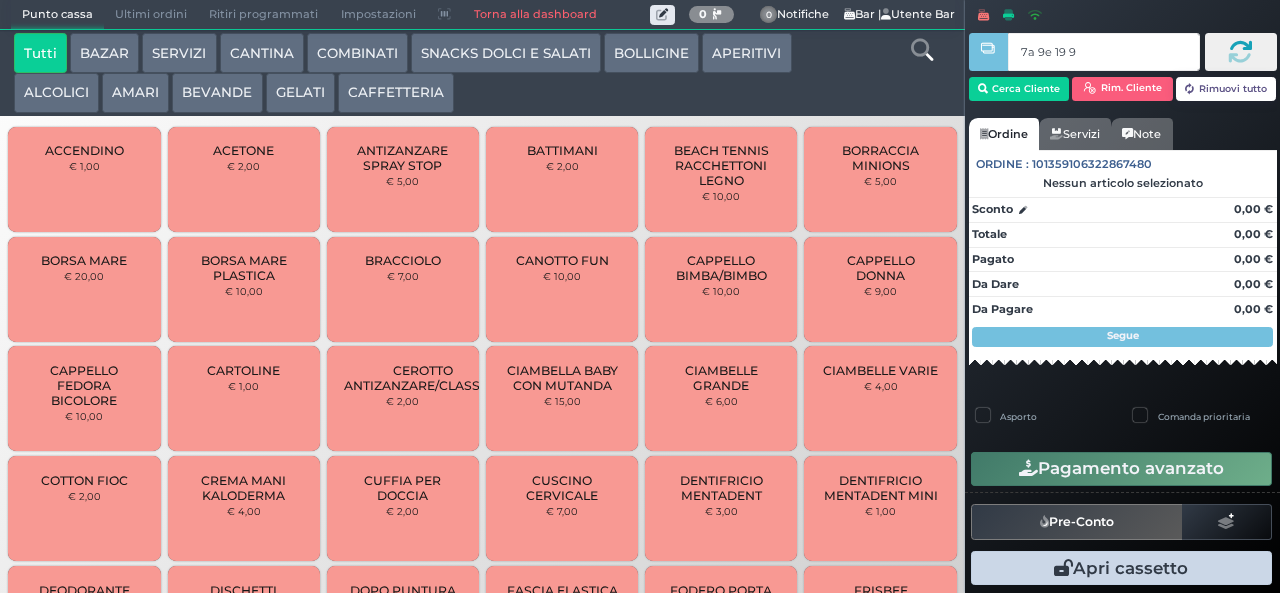 type on "7a 9e 19 9a" 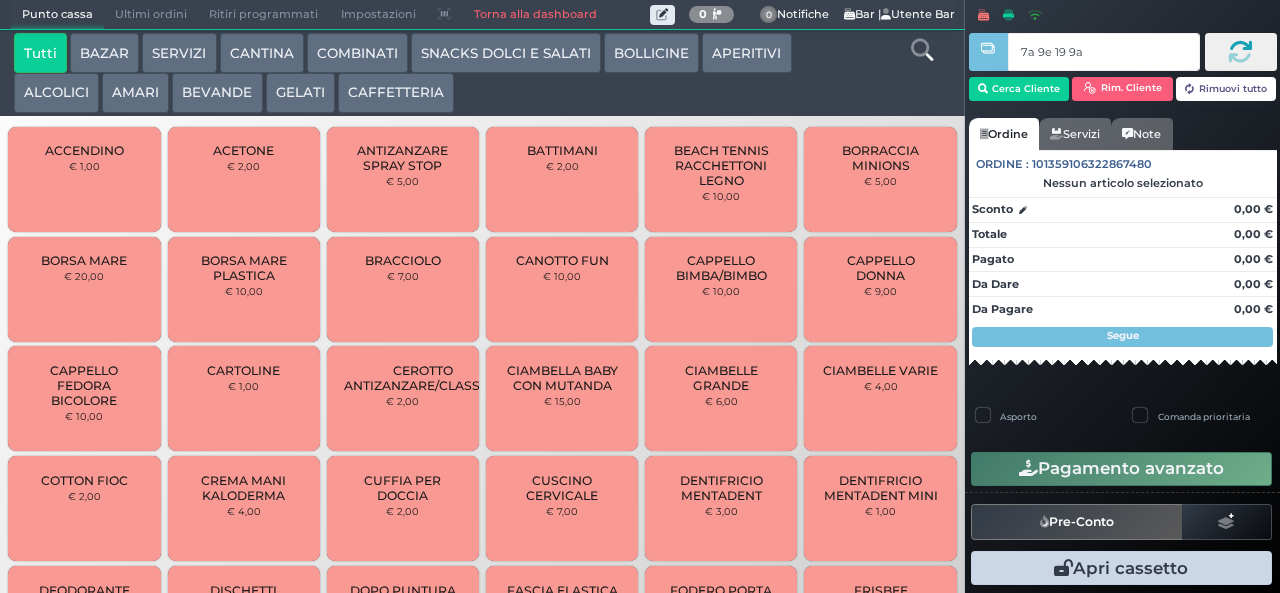 type 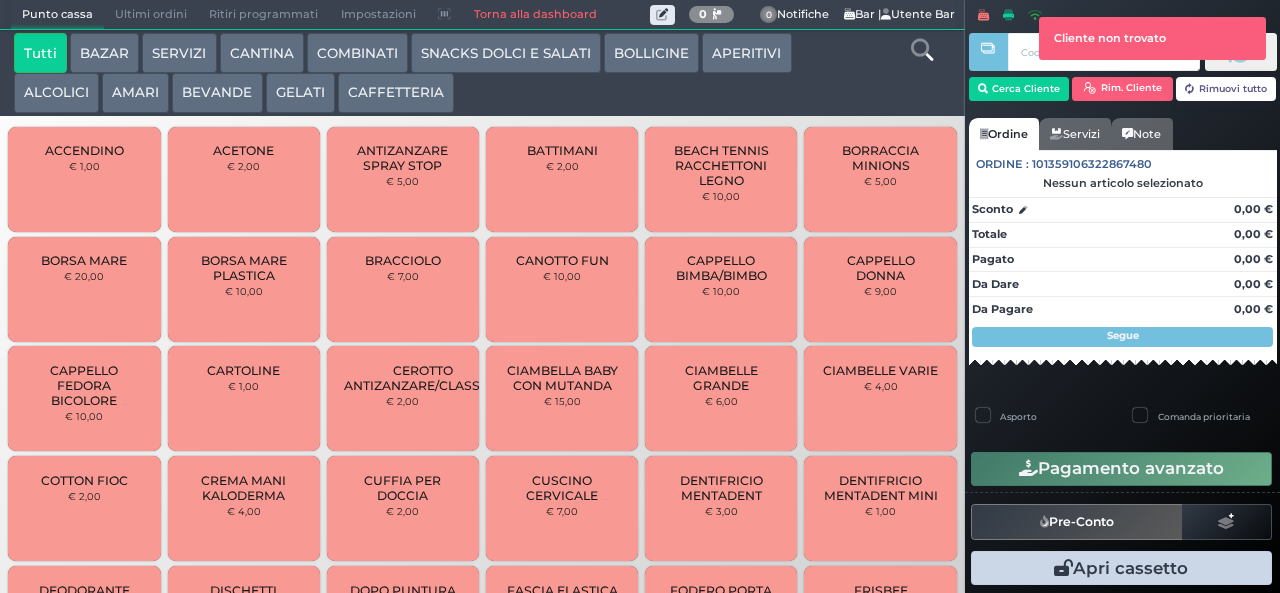 click on "SNACKS DOLCI E SALATI" at bounding box center [506, 53] 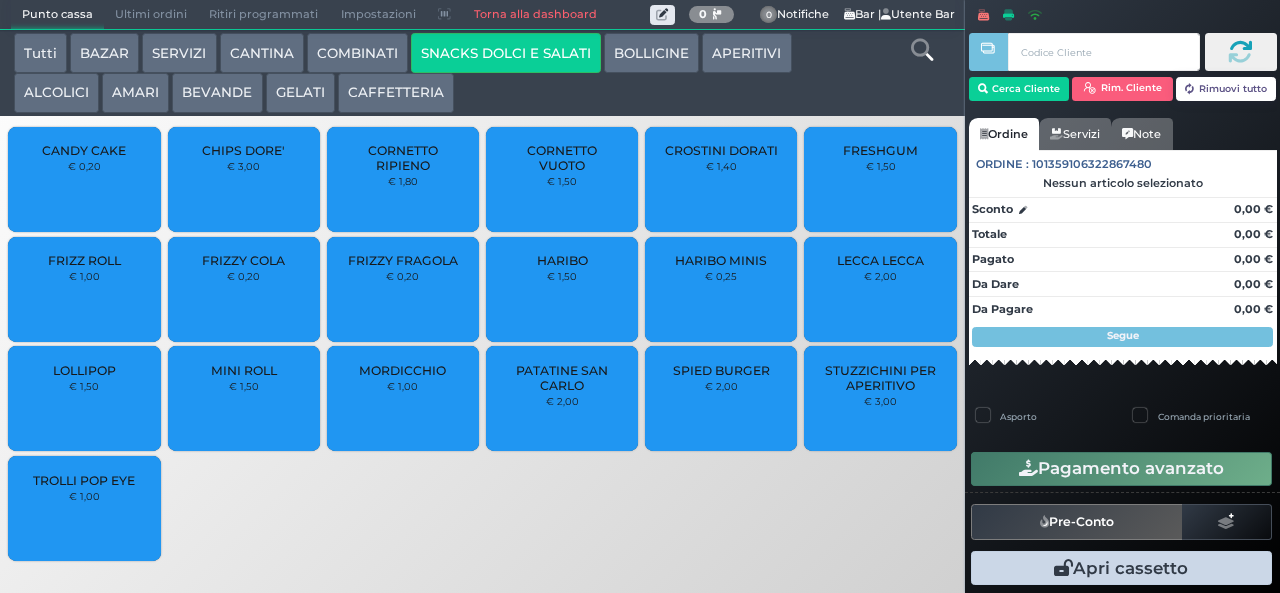 click on "FRIZZY FRAGOLA" at bounding box center (403, 260) 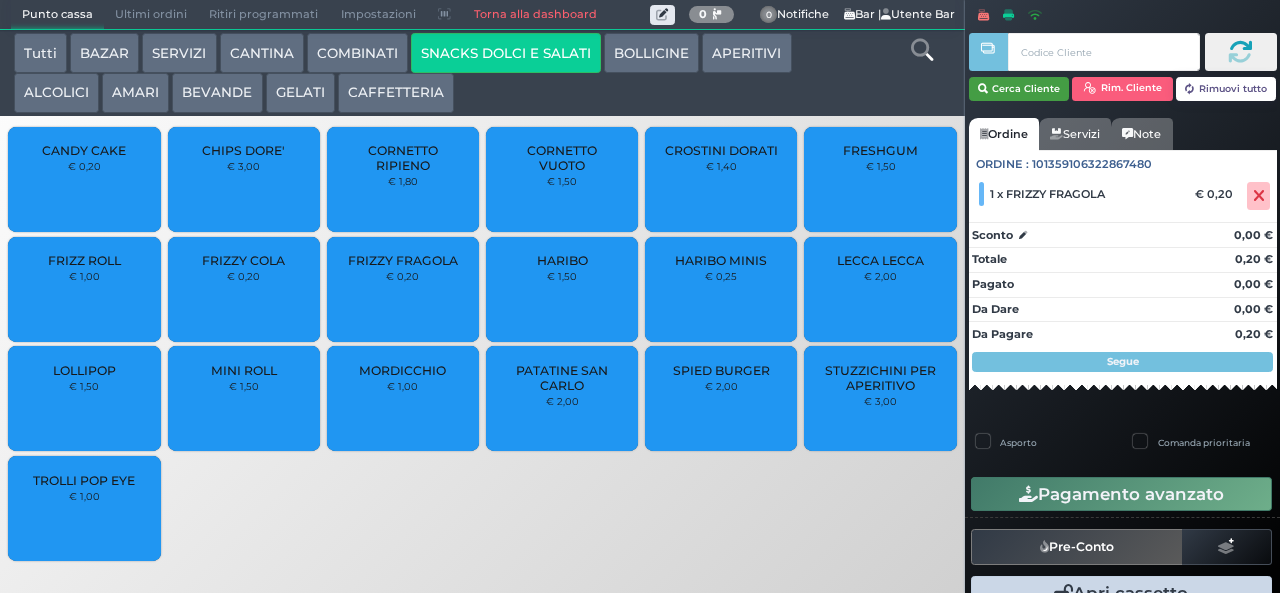 click on "Cerca Cliente" at bounding box center [1019, 89] 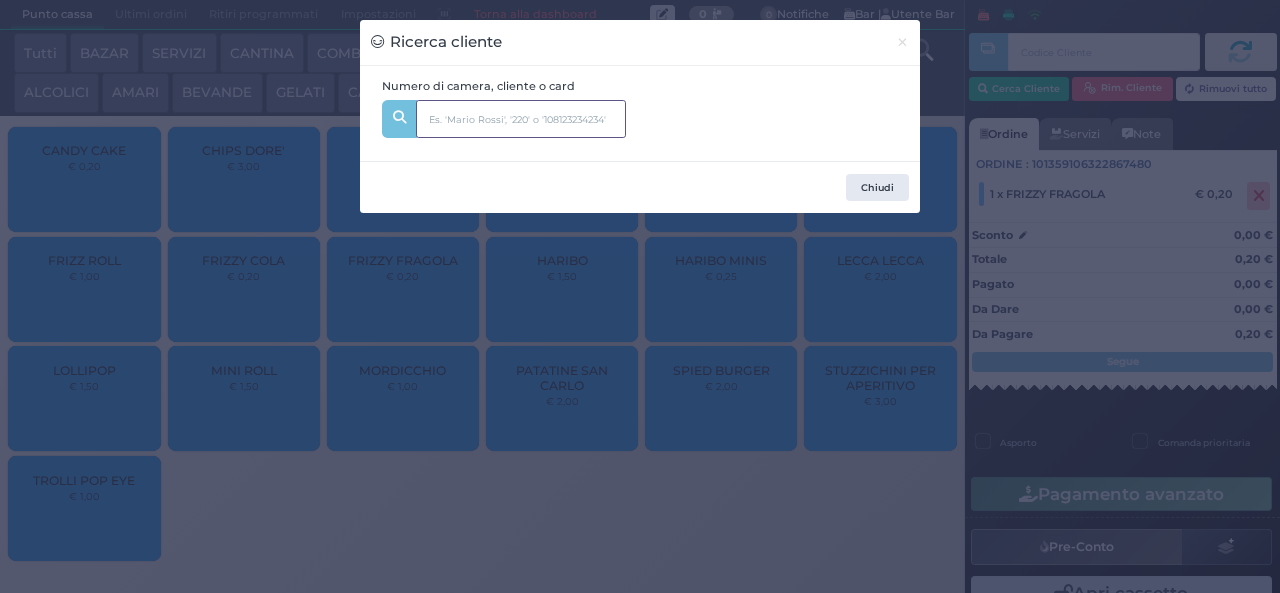 click at bounding box center (521, 119) 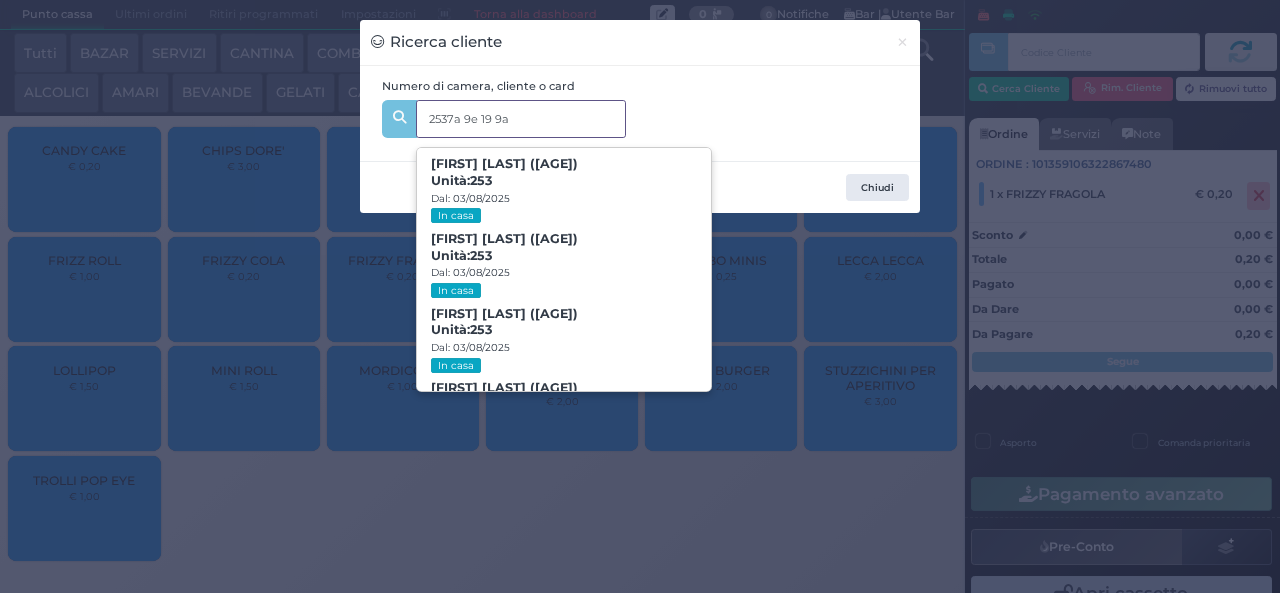 type on "2537a 9e 19 9a" 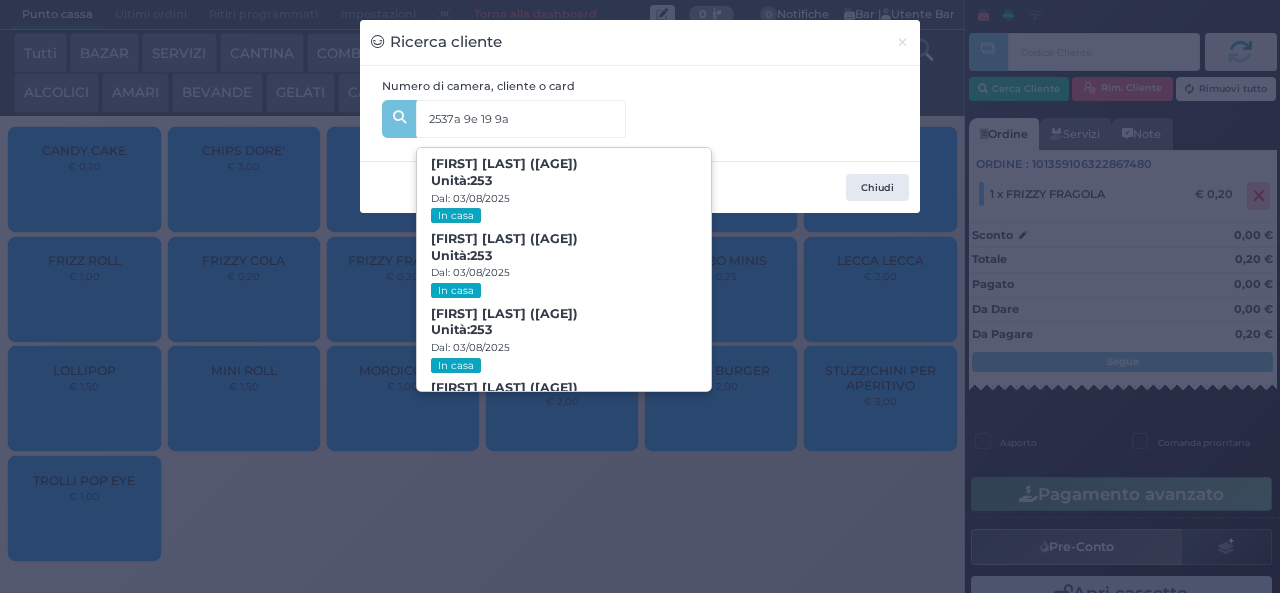 type 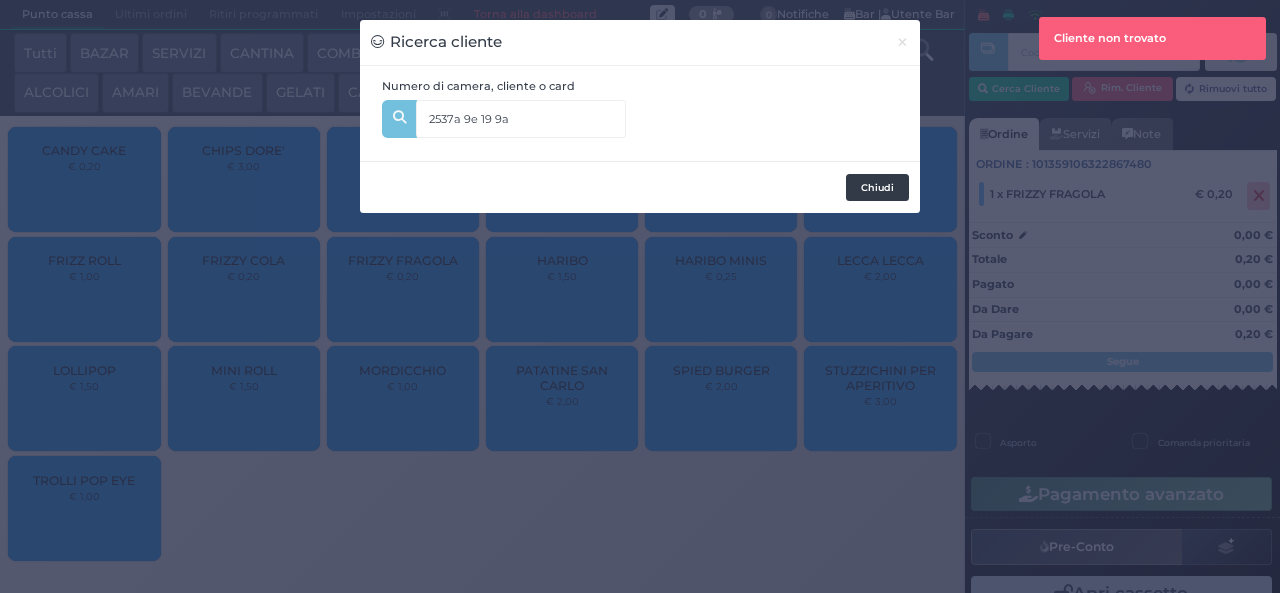 click on "Chiudi" at bounding box center [877, 188] 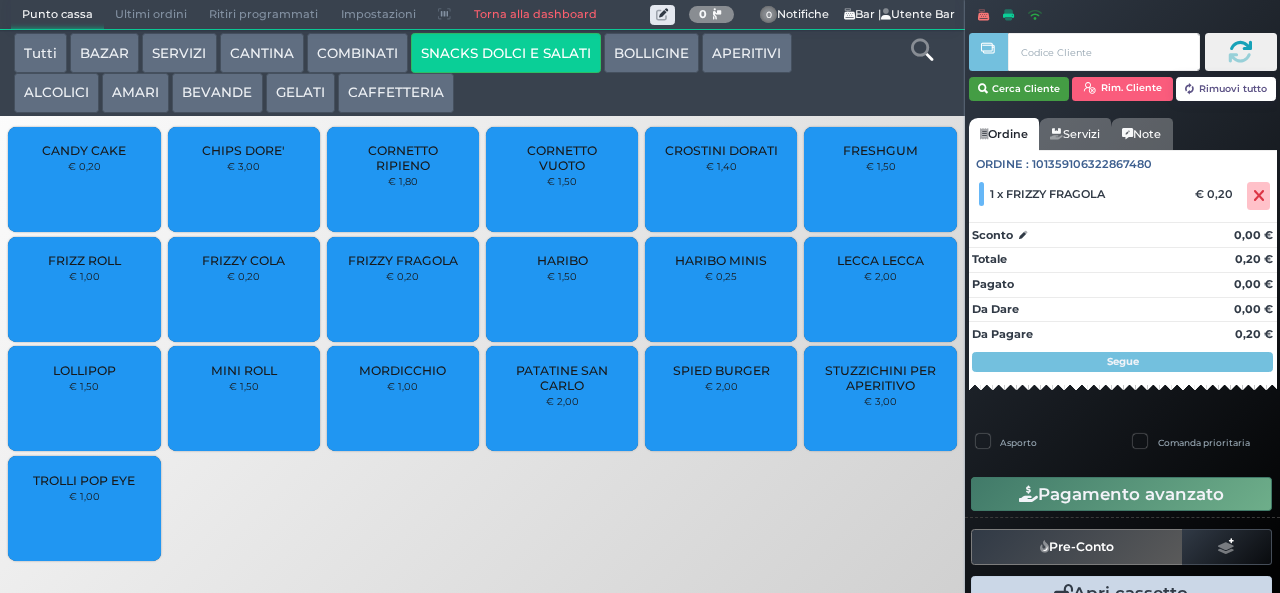 click on "Cerca Cliente" at bounding box center [1019, 89] 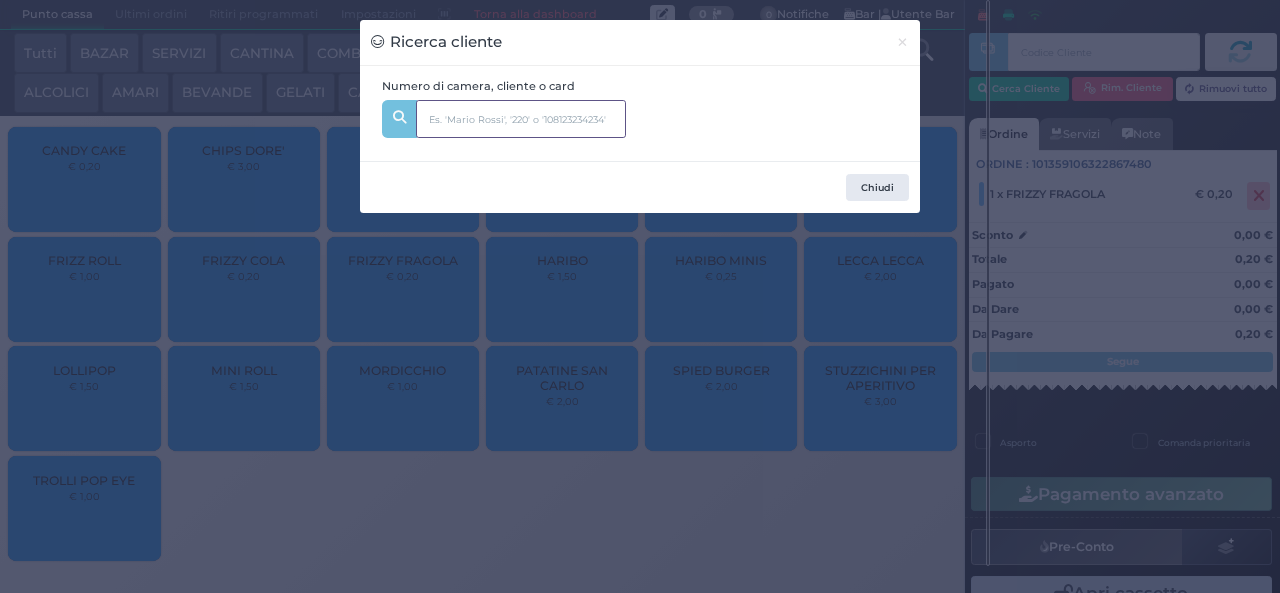 click at bounding box center [521, 119] 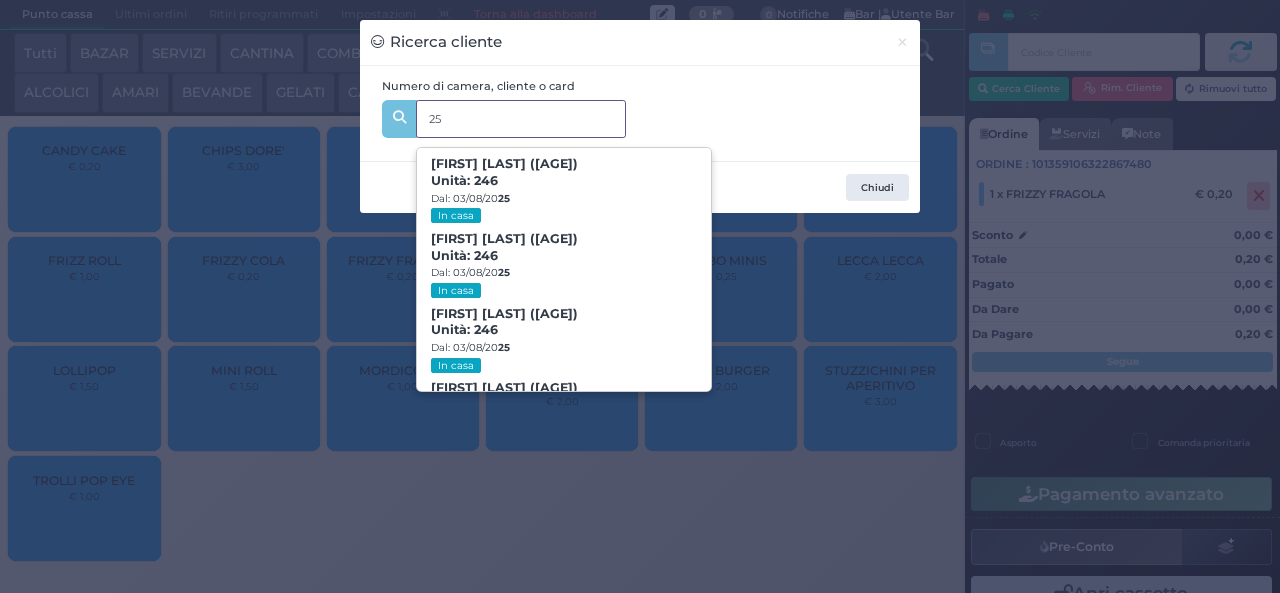 type on "253" 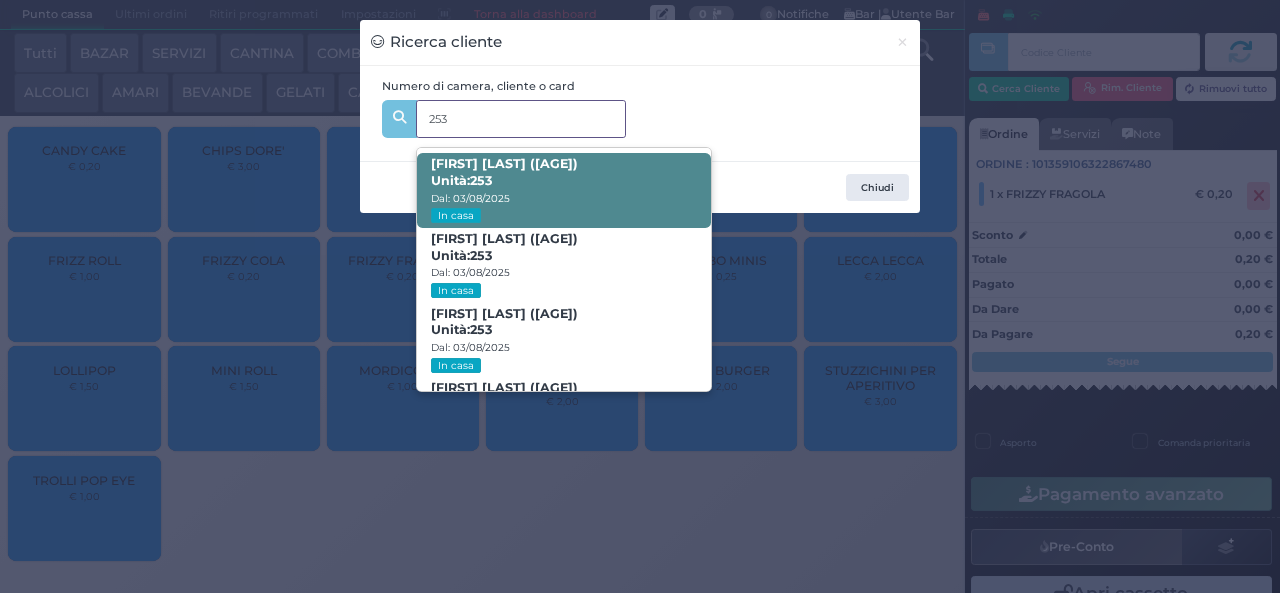 click on "Gaia Maiorino (1) Unità:  253 Dal: 03/08/2025 In casa" at bounding box center (563, 190) 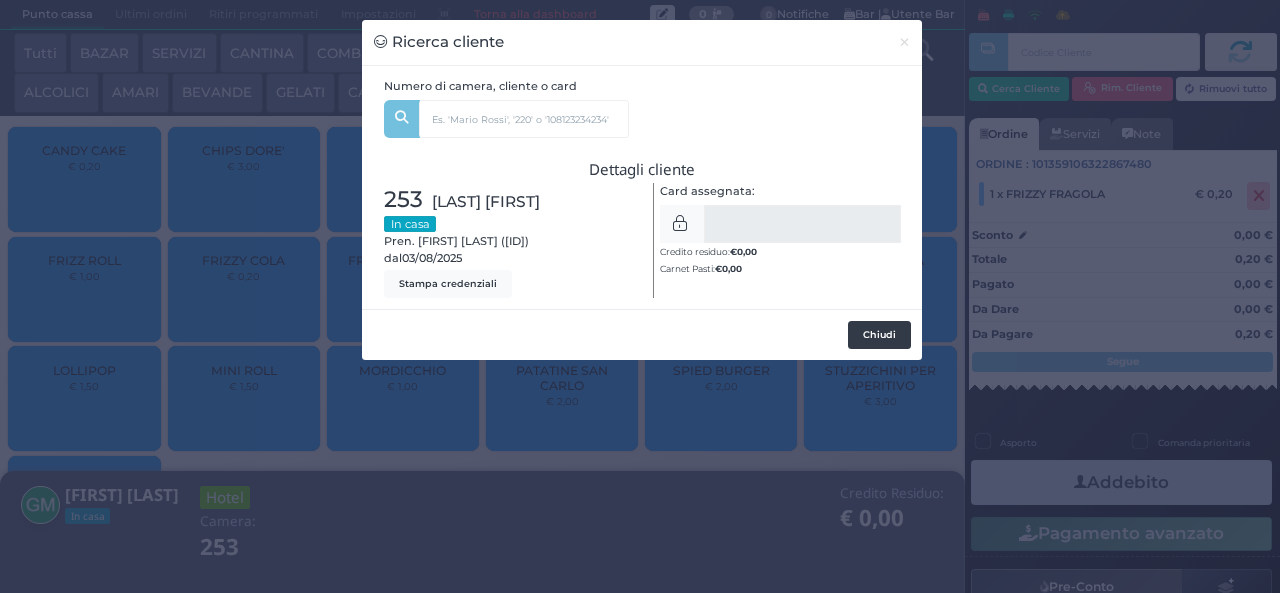 click on "Chiudi" at bounding box center [879, 335] 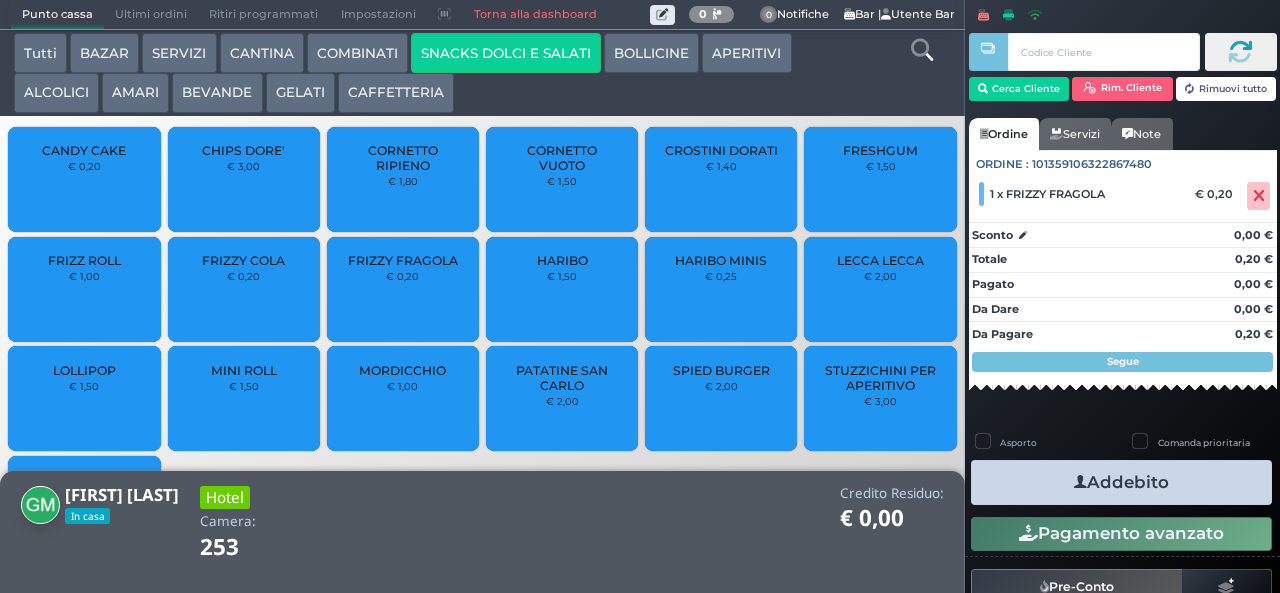 click on "Addebito" at bounding box center (1121, 482) 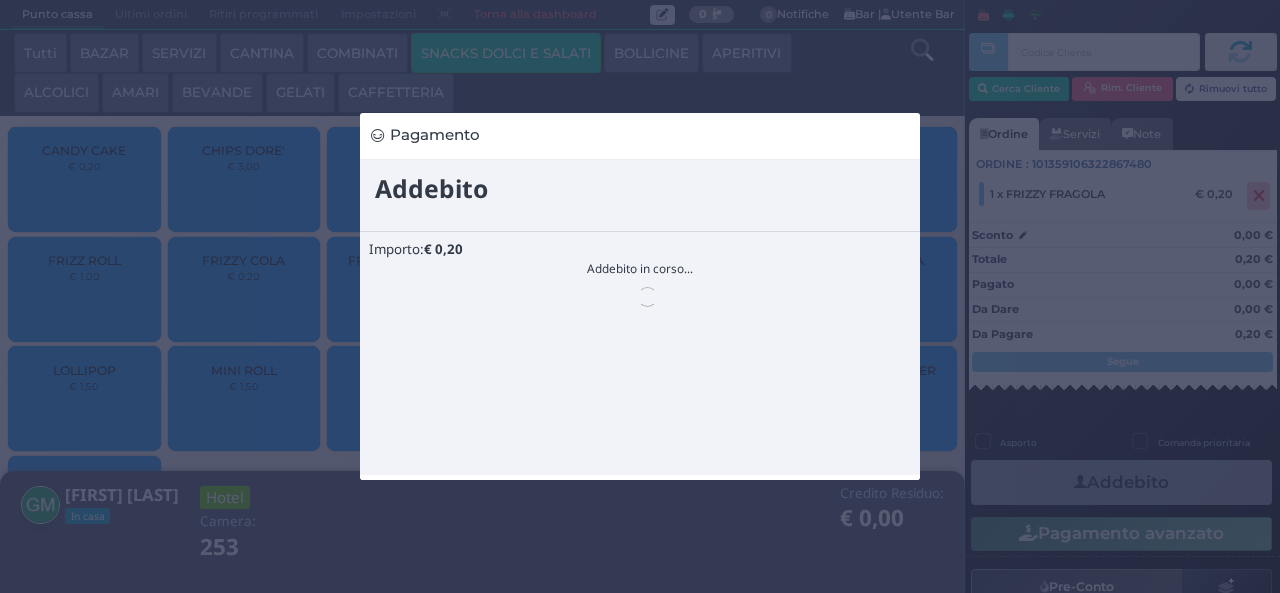 scroll, scrollTop: 0, scrollLeft: 0, axis: both 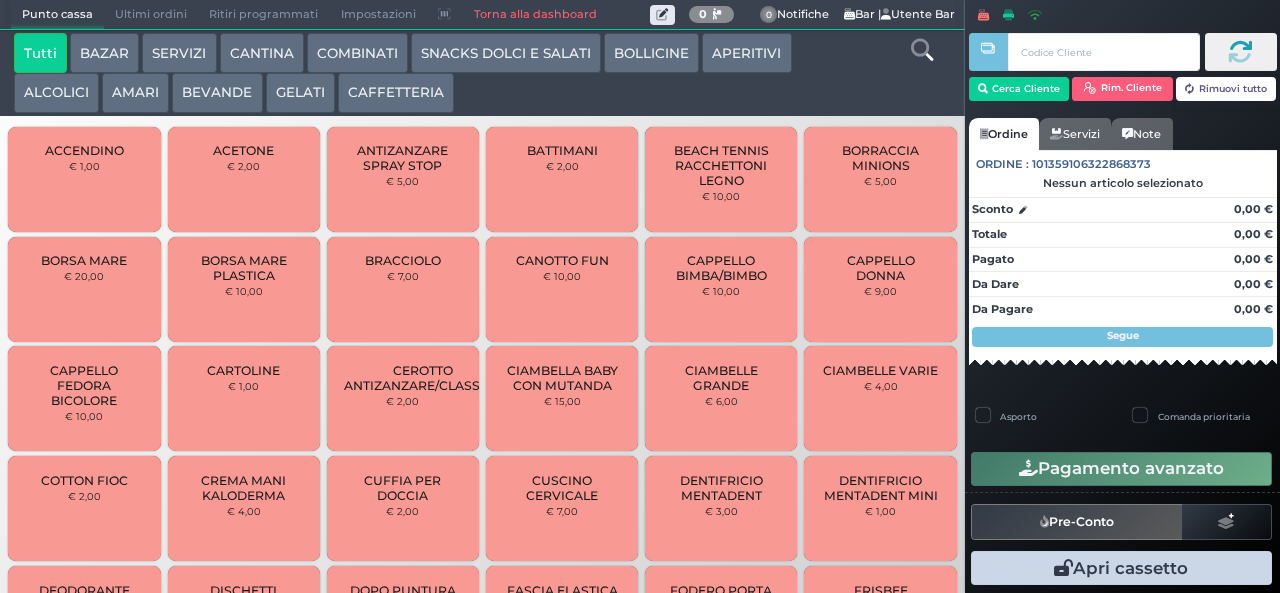 click on "COMBINATI" at bounding box center [357, 53] 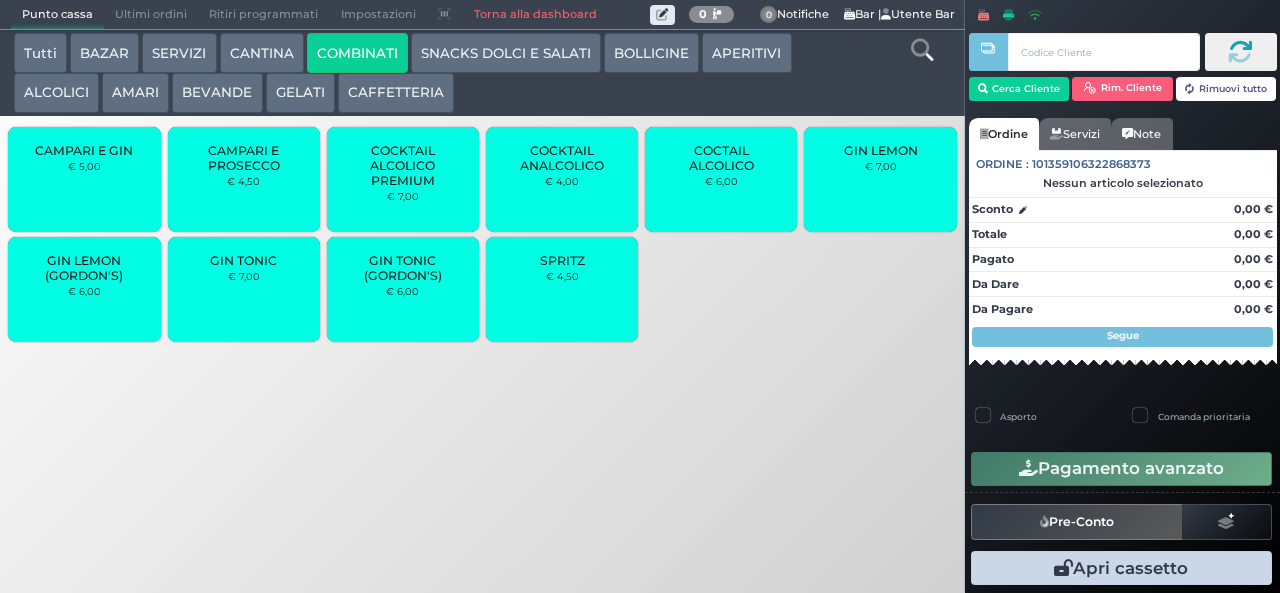 click on "SPRITZ
€ 4,50" at bounding box center [562, 289] 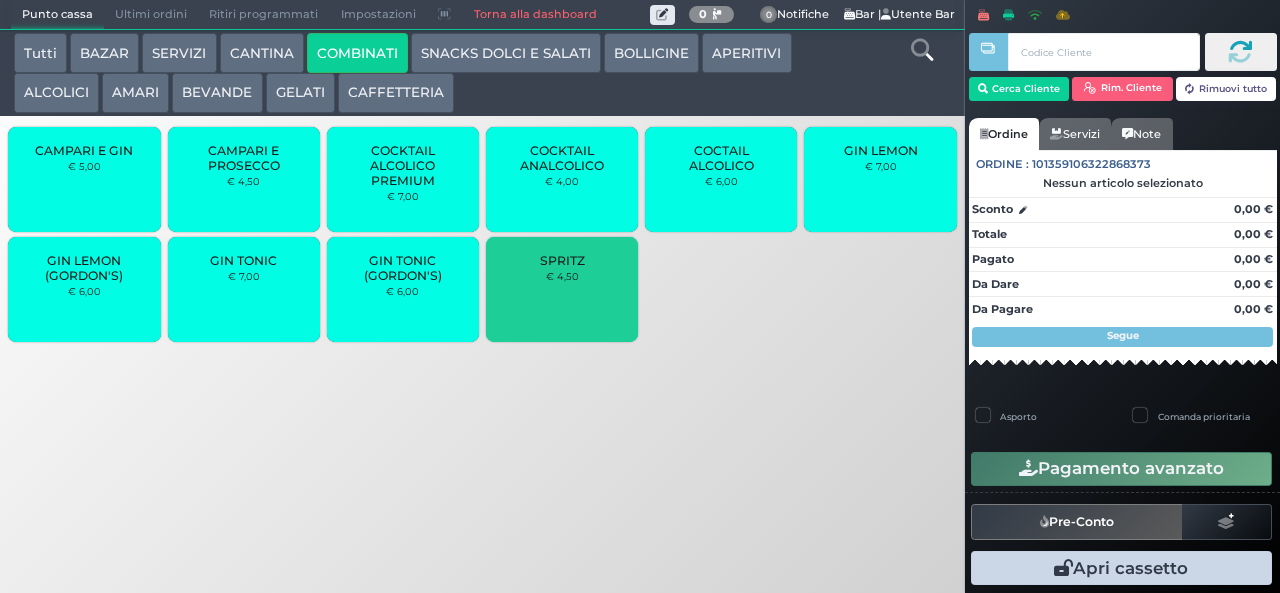 click on "SPRITZ
€ 4,50" at bounding box center (562, 289) 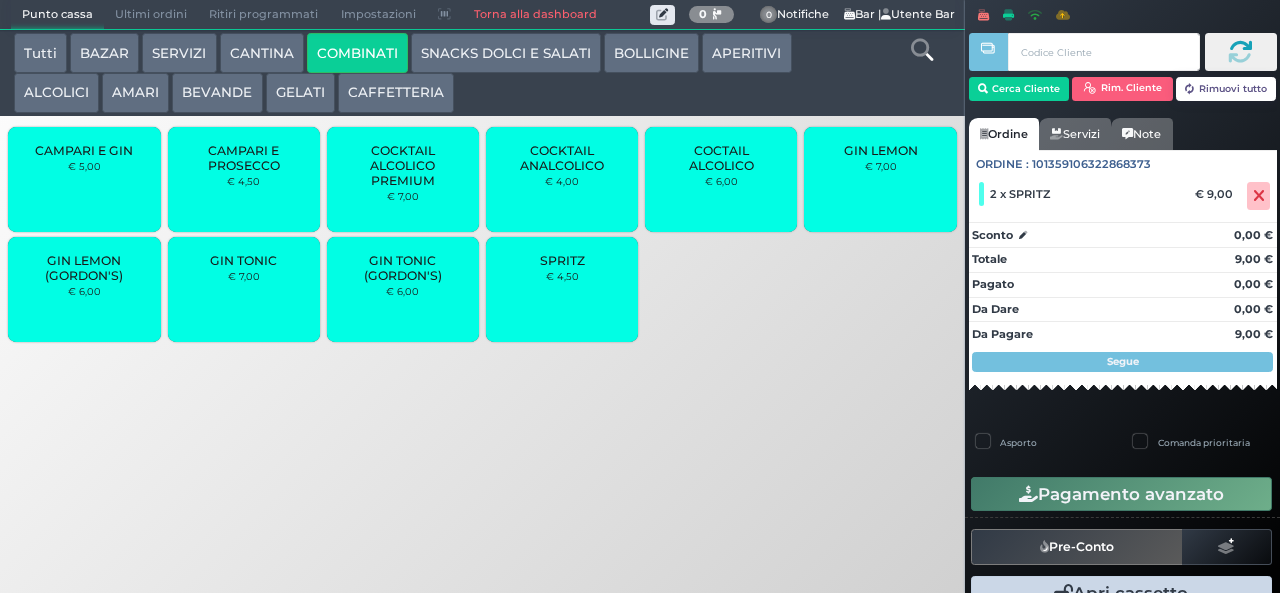 click on "SPRITZ" at bounding box center [562, 260] 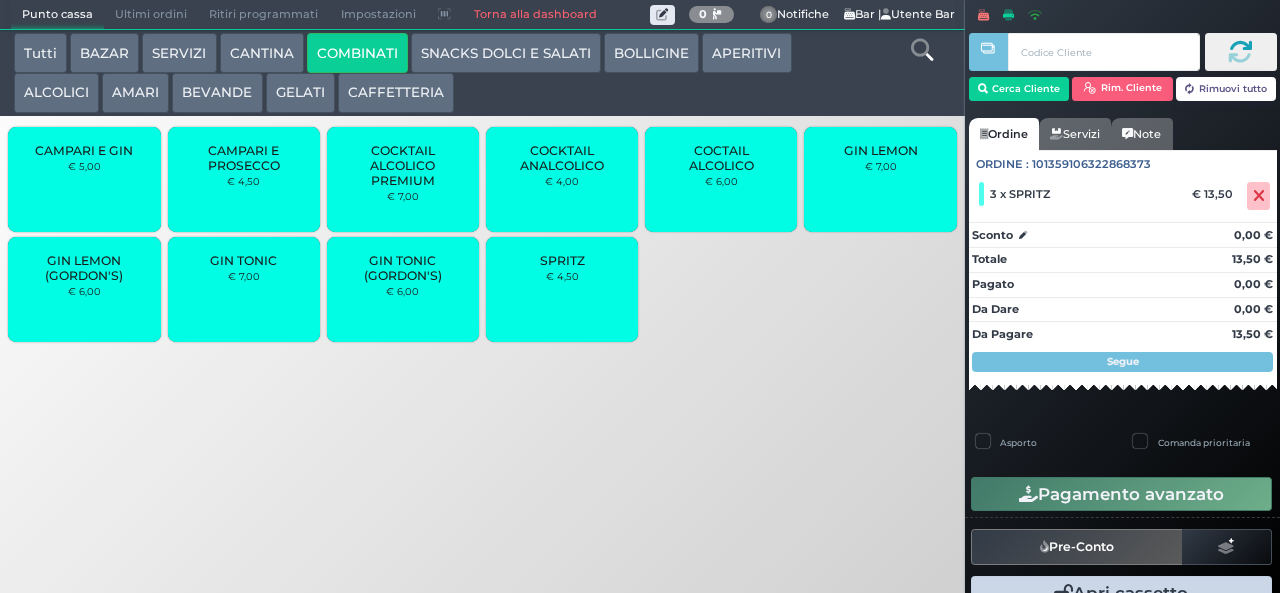 click on "COCTAIL ALCOLICO" at bounding box center [721, 158] 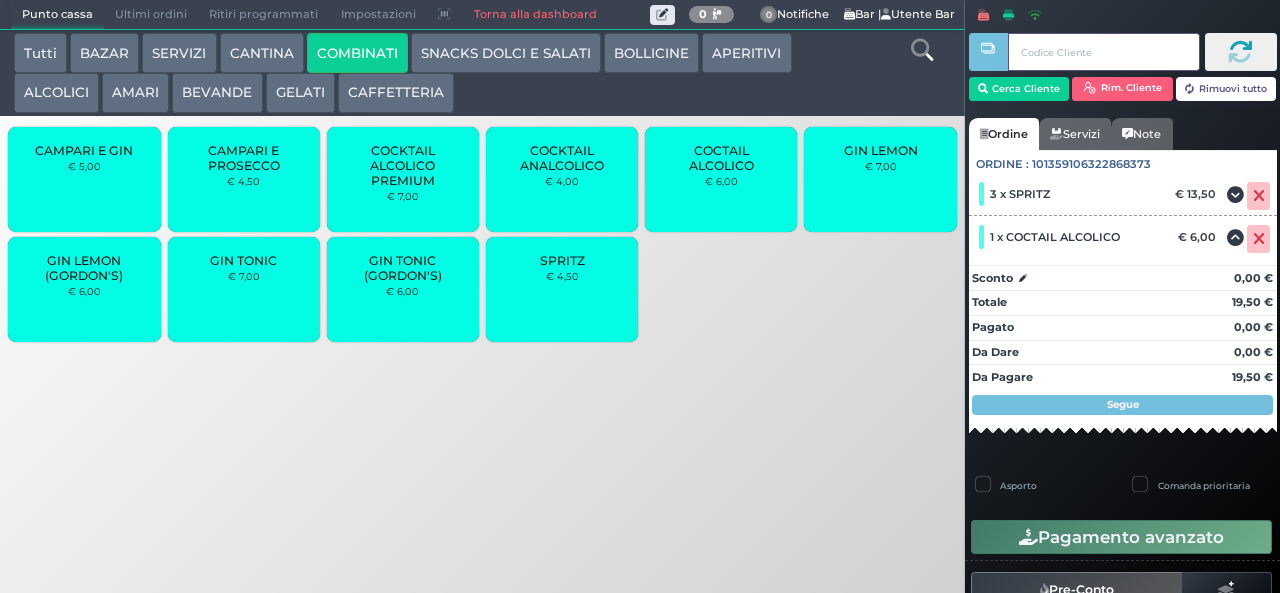 type 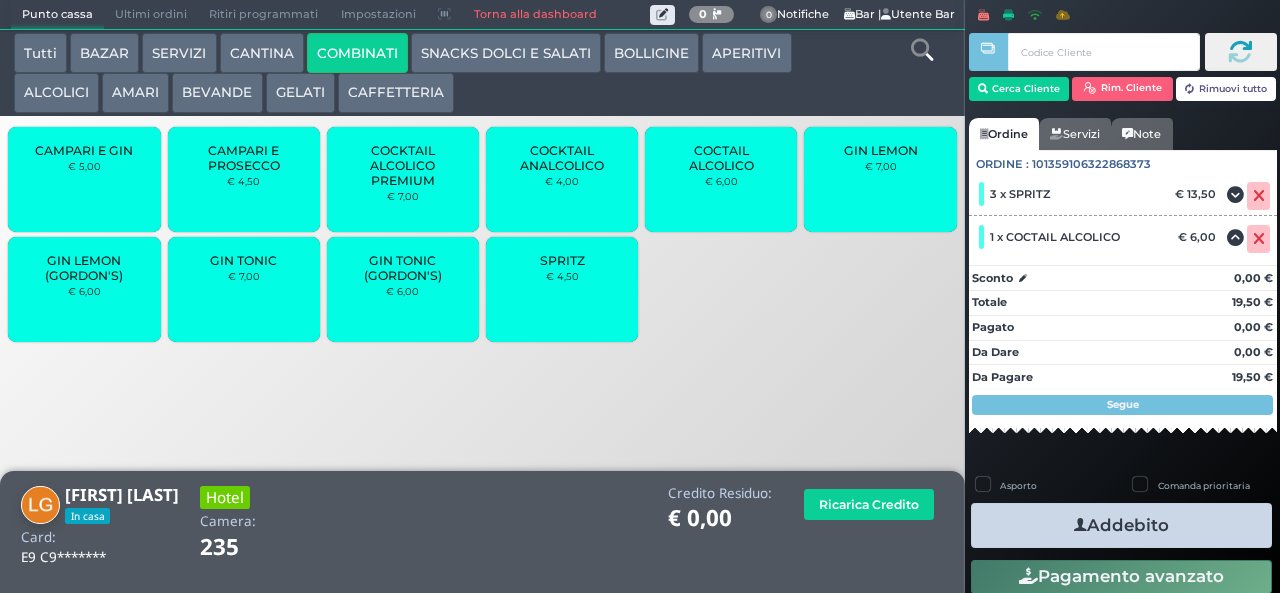 click at bounding box center [1080, 525] 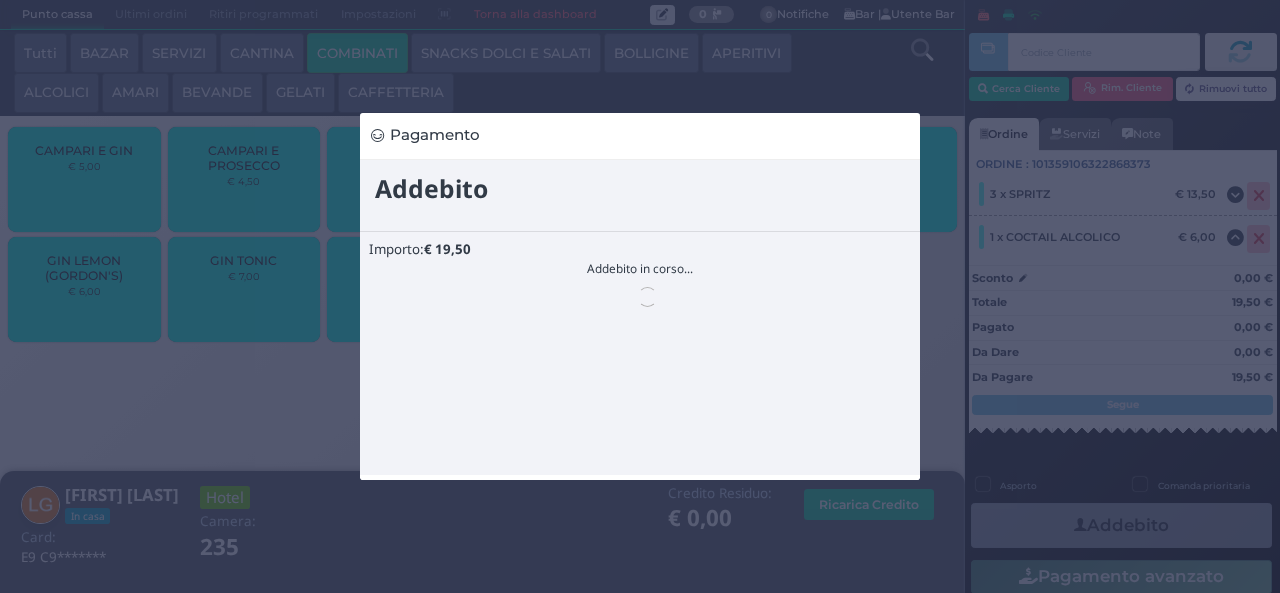 scroll, scrollTop: 0, scrollLeft: 0, axis: both 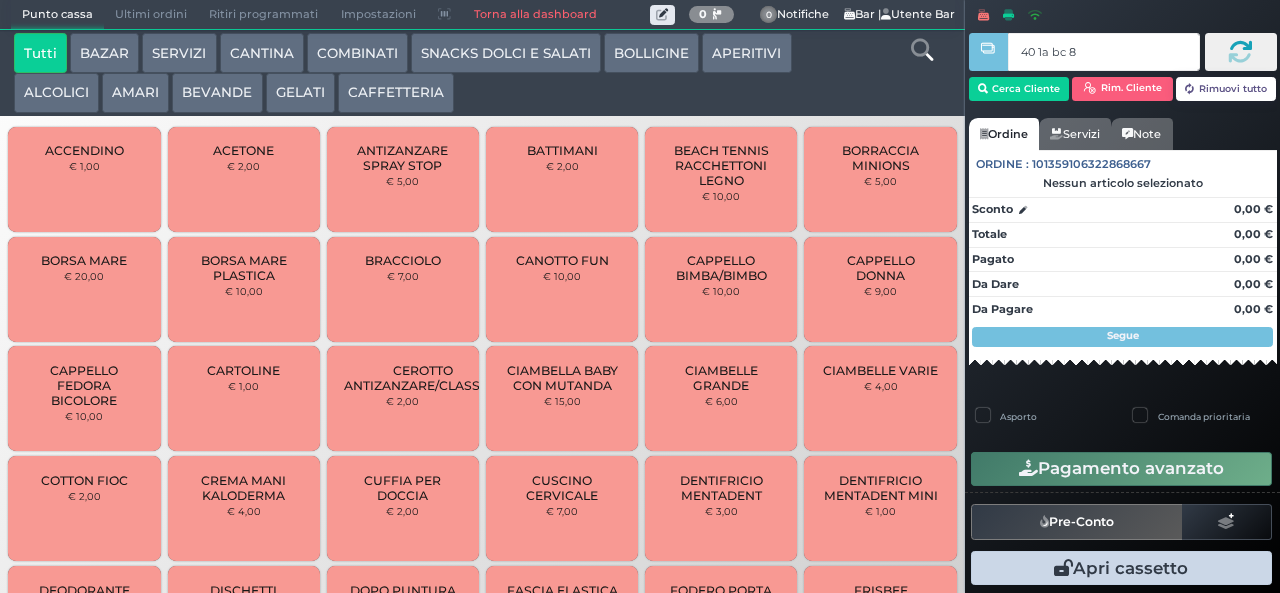 type on "40 1a bc 8b" 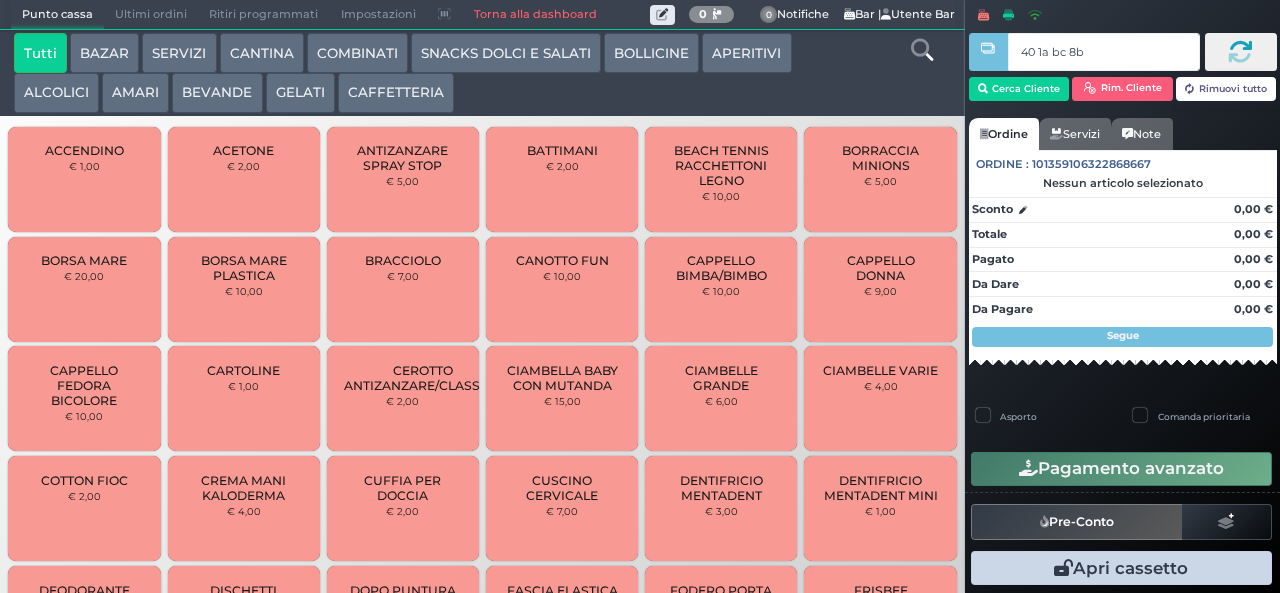 type 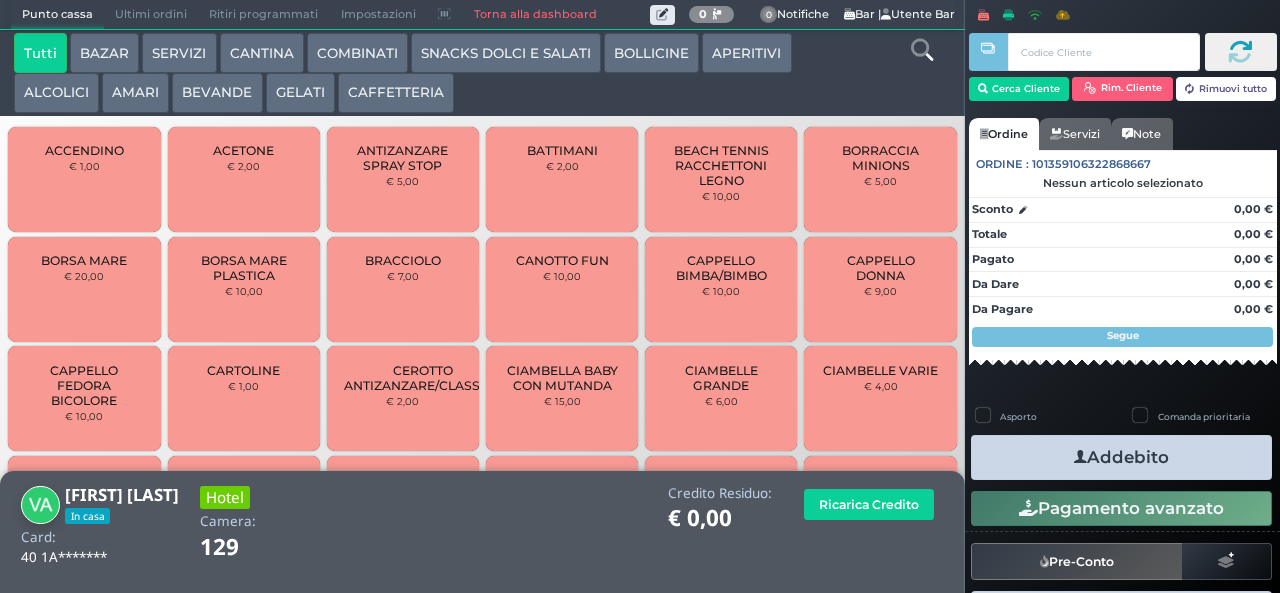 click on "COMBINATI" at bounding box center (357, 53) 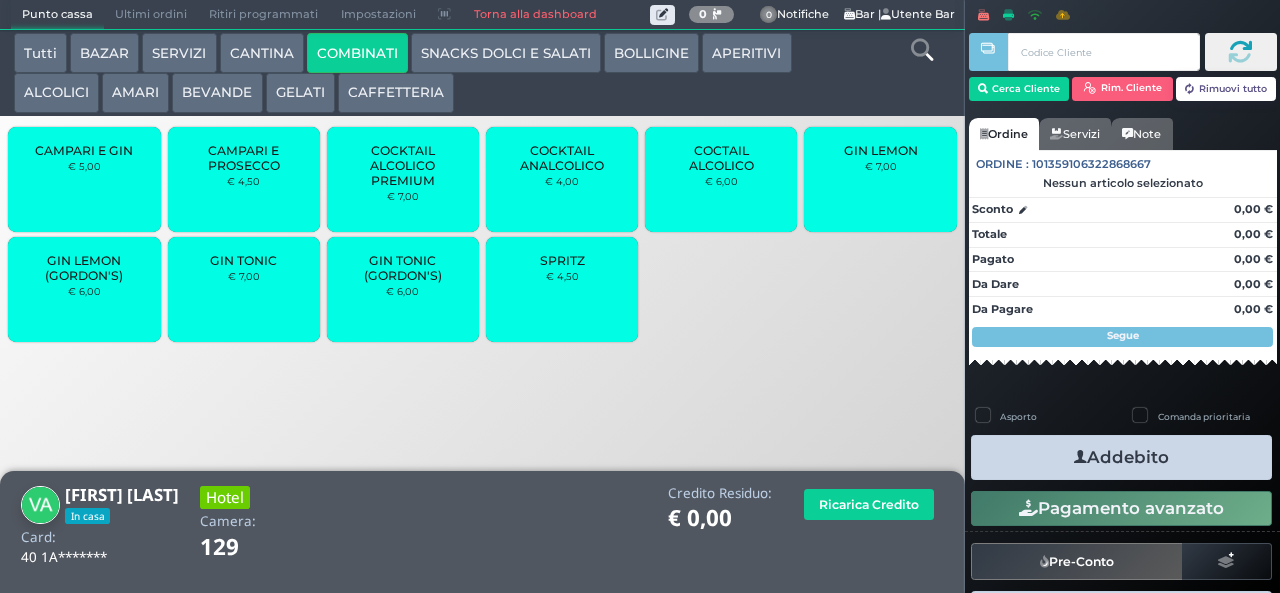 click on "CANTINA" at bounding box center [262, 53] 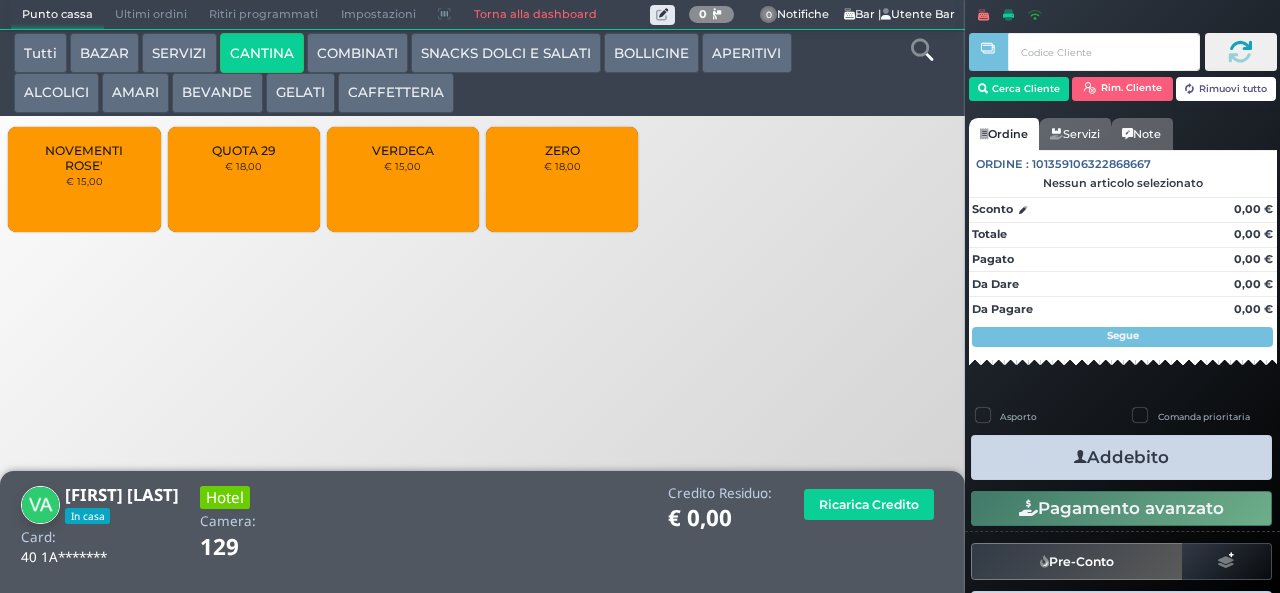 click on "COMBINATI" at bounding box center [357, 53] 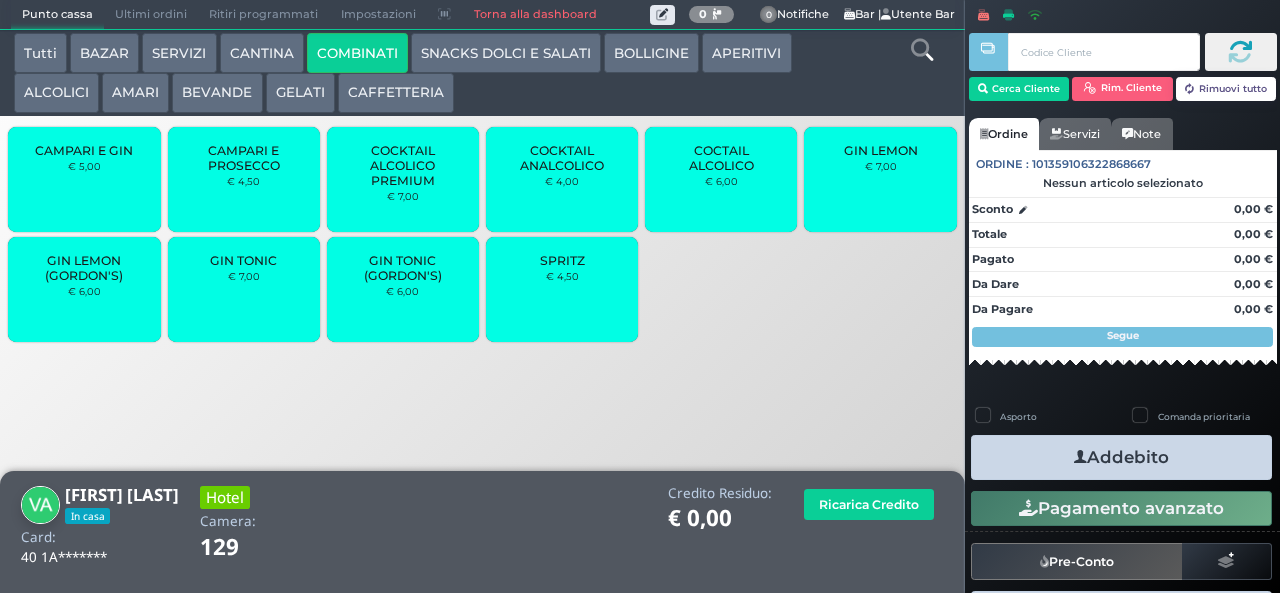 click on "SPRITZ" at bounding box center (562, 260) 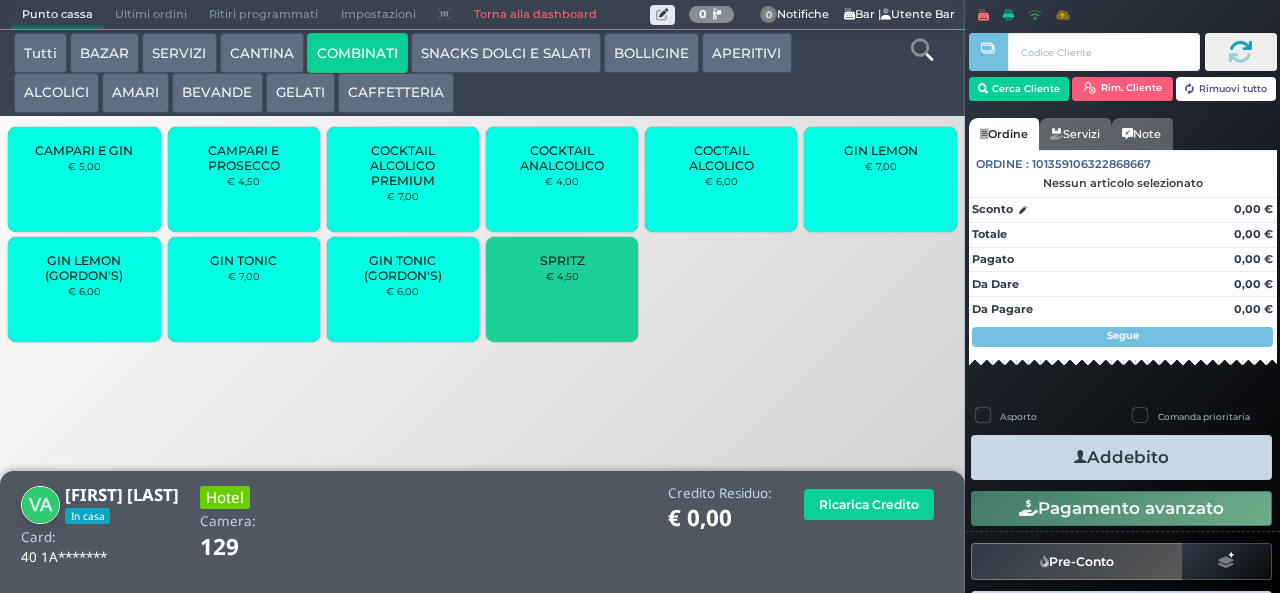click on "SPRITZ" at bounding box center [562, 260] 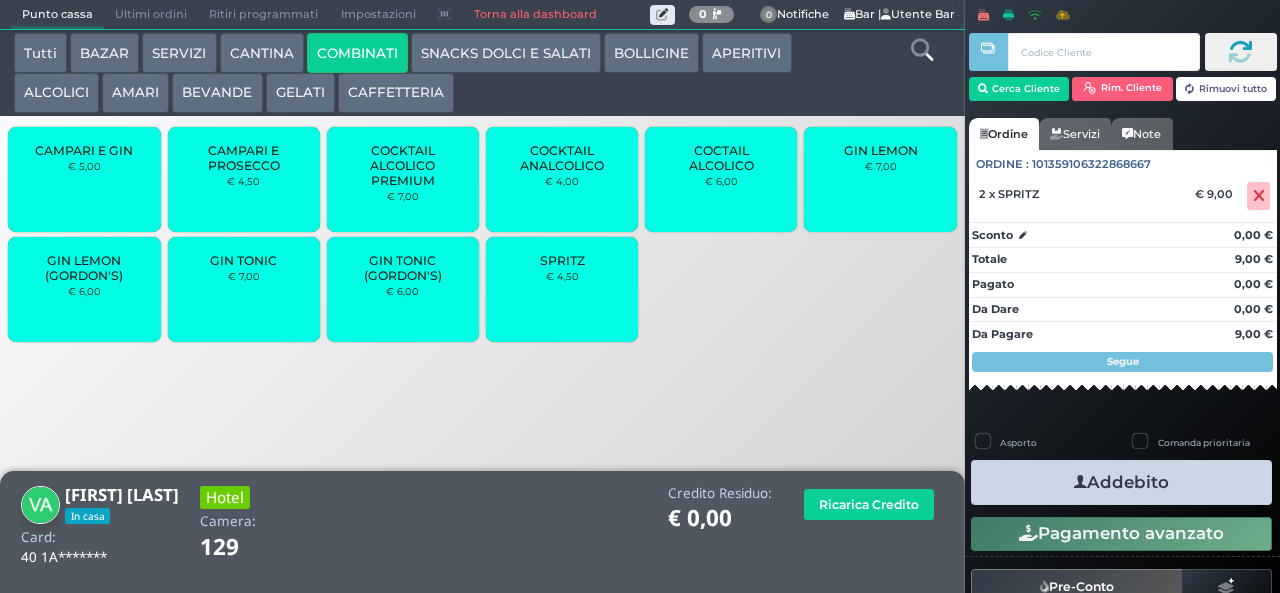 click on "Addebito" at bounding box center [1121, 482] 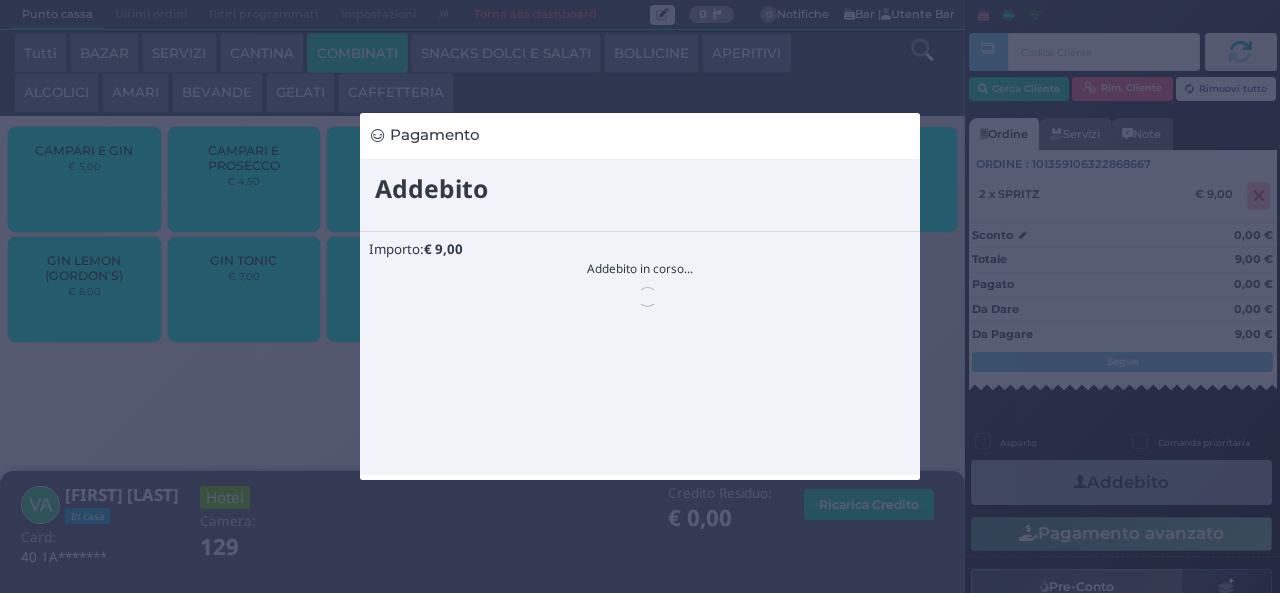 scroll, scrollTop: 0, scrollLeft: 0, axis: both 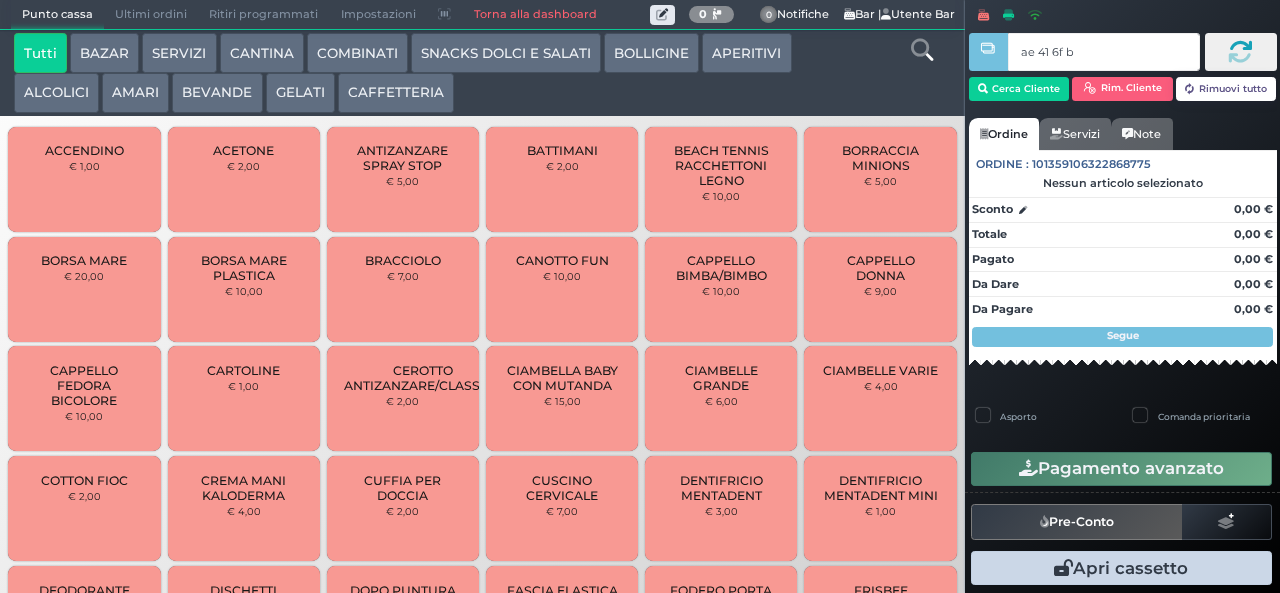 type on "ae 41 6f b9" 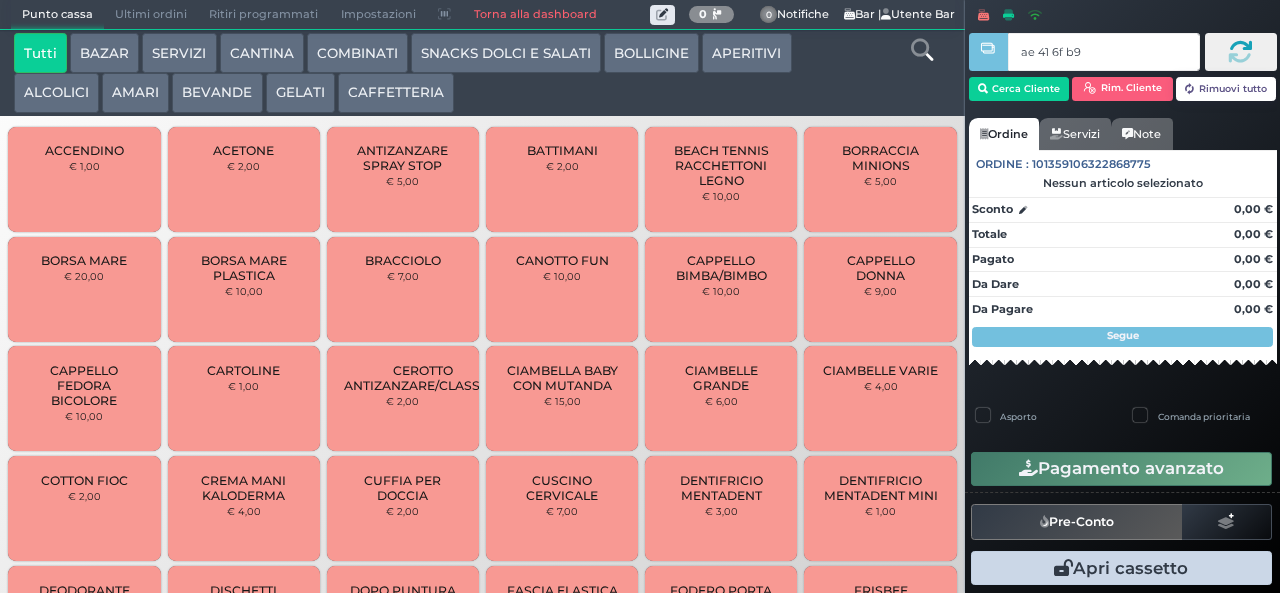 type 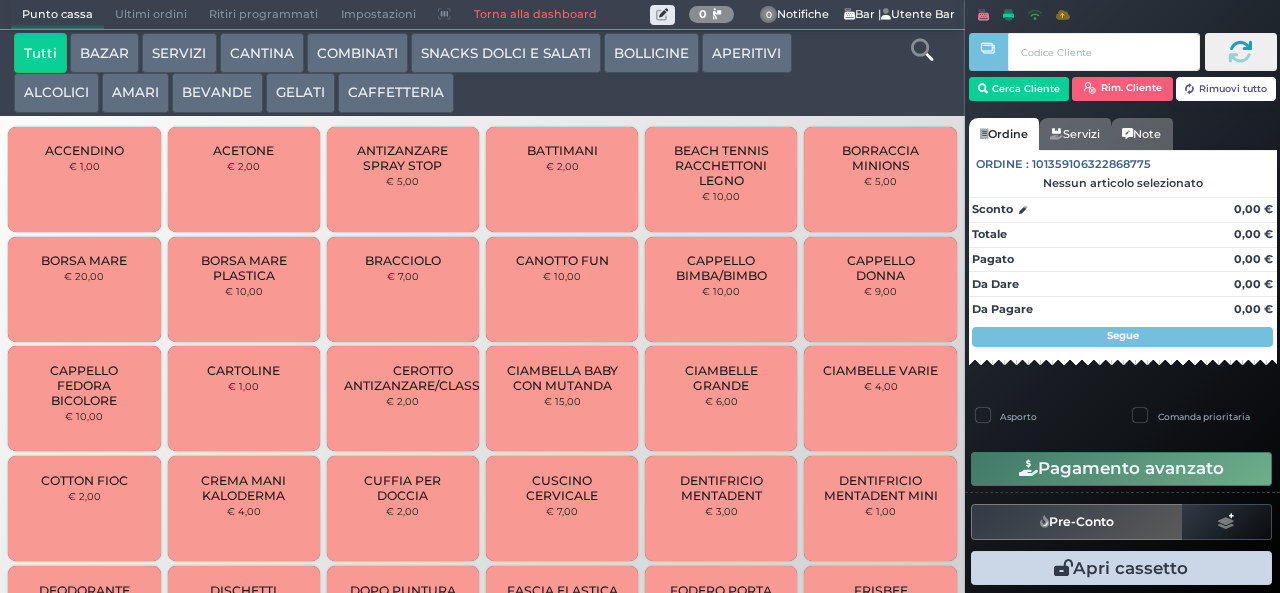 click at bounding box center [0, 0] 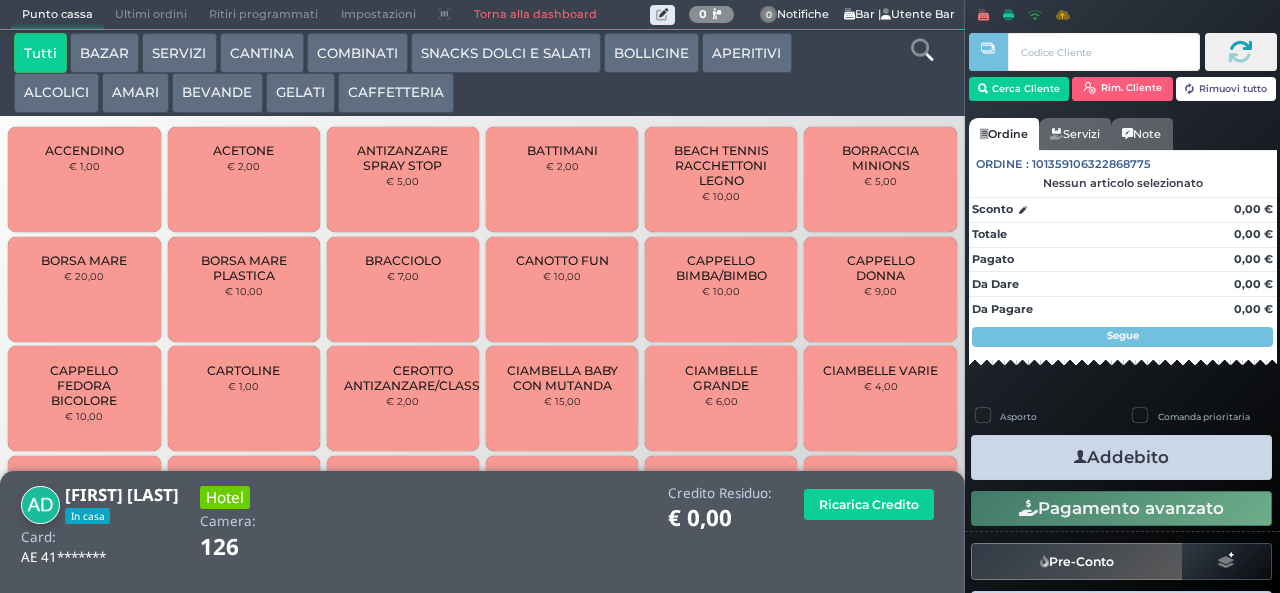 click on "GELATI" at bounding box center (300, 93) 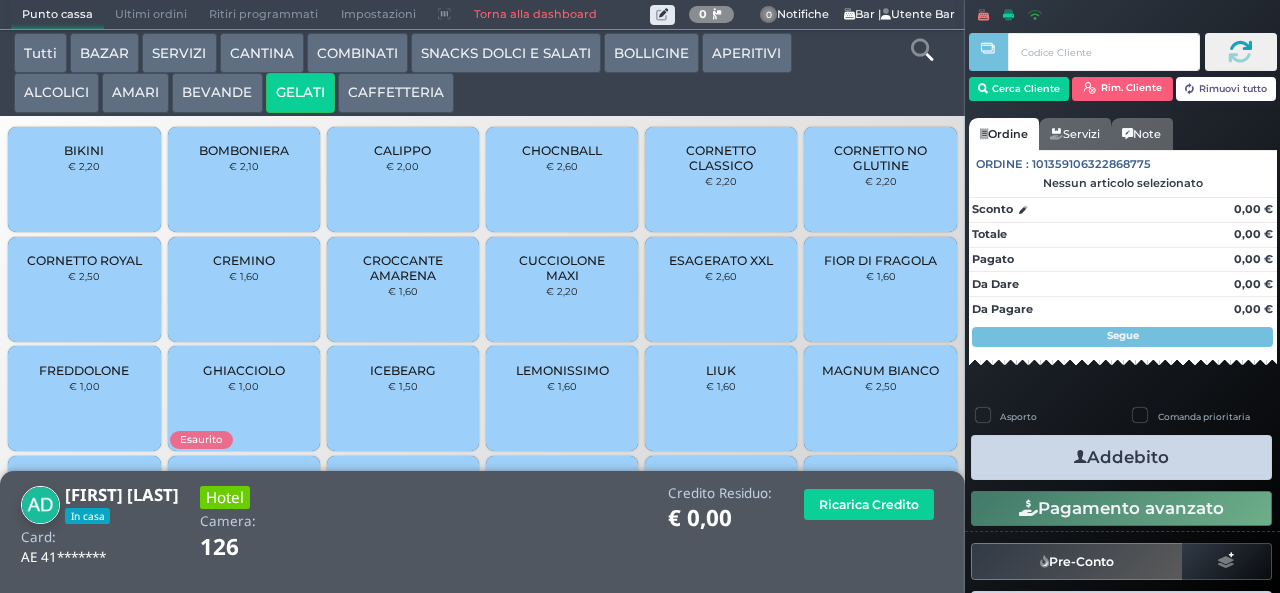 click on "CORNETTO CLASSICO" at bounding box center [721, 158] 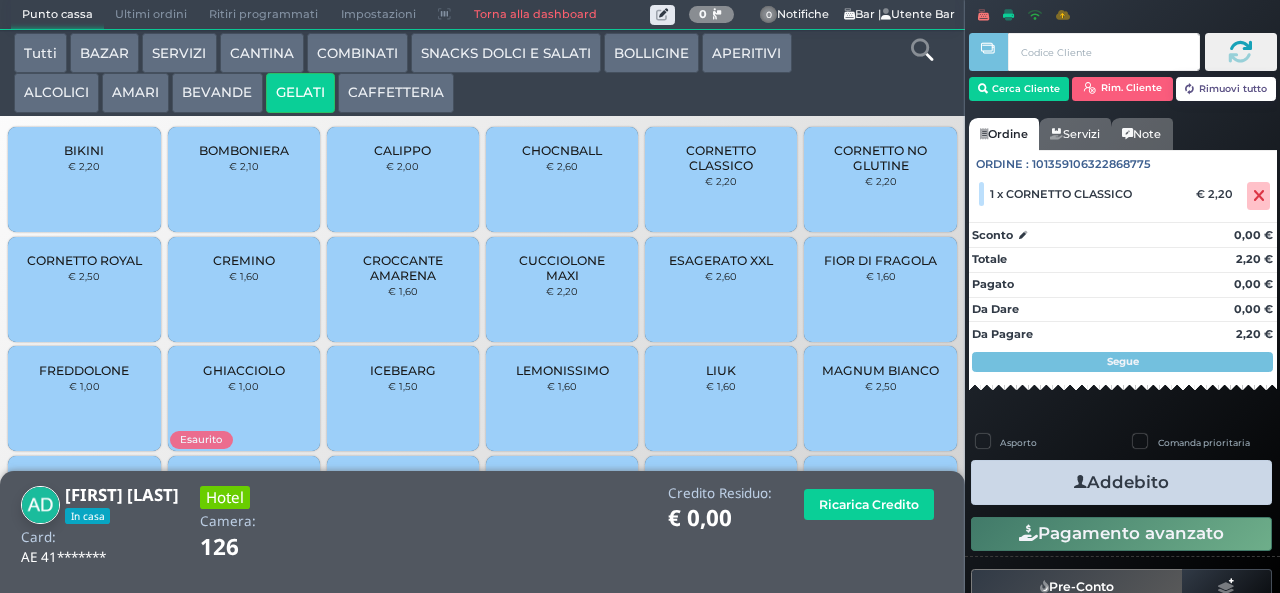 scroll, scrollTop: 133, scrollLeft: 0, axis: vertical 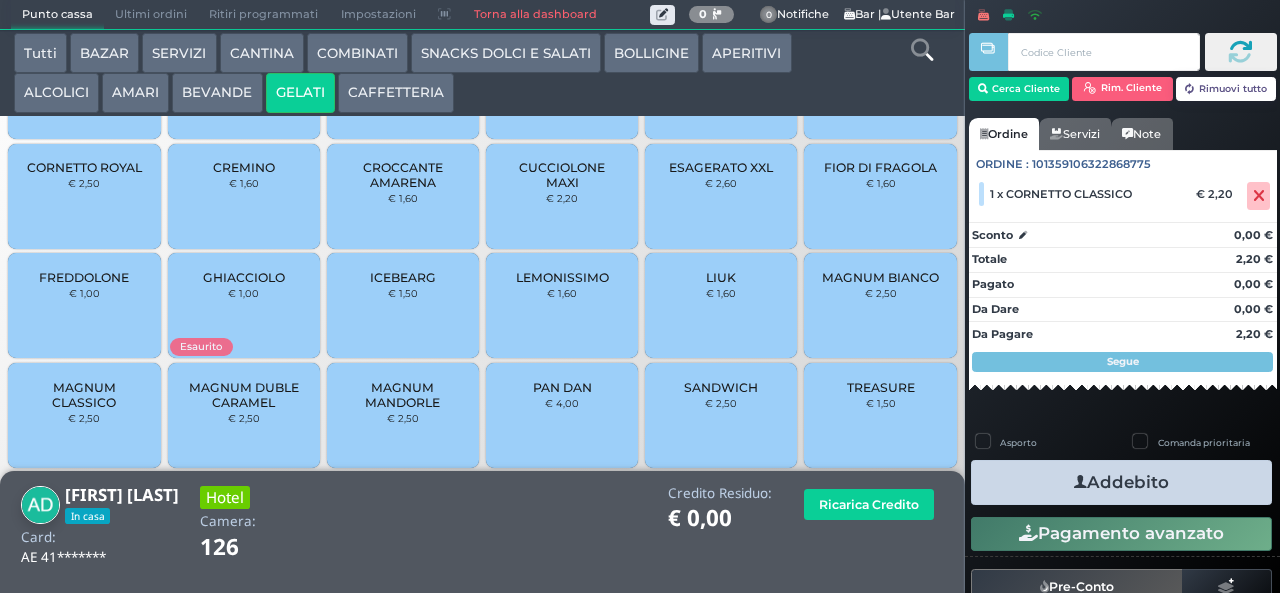 click on "TREASURE" at bounding box center (881, 387) 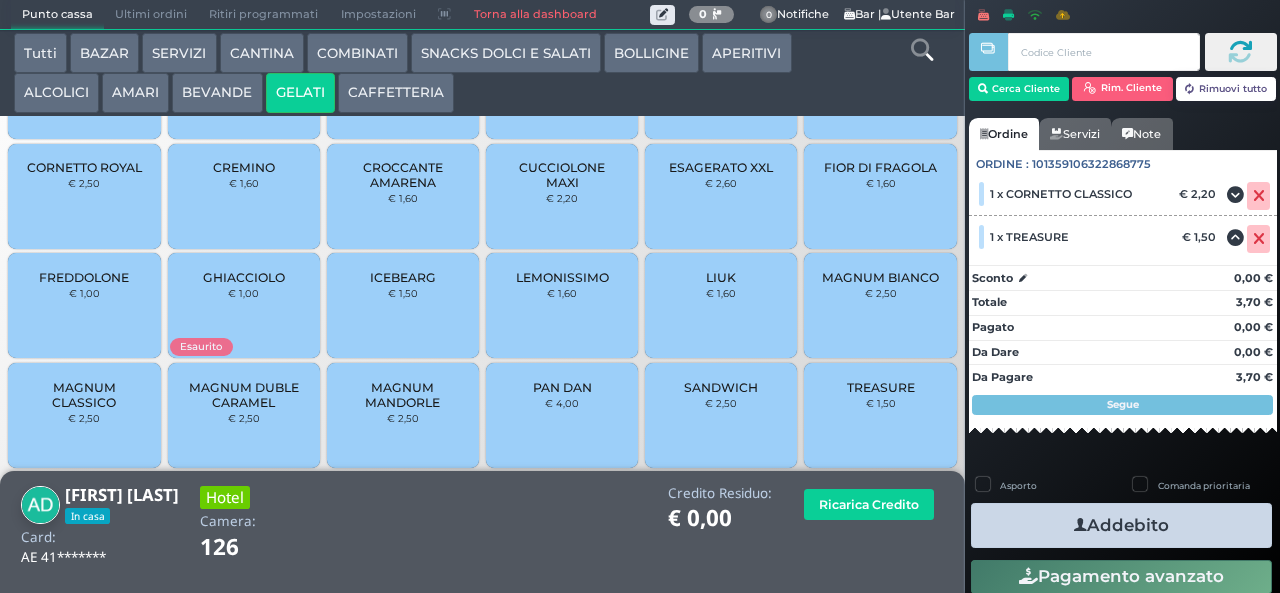 click on "Comanda prioritaria" at bounding box center [1204, 485] 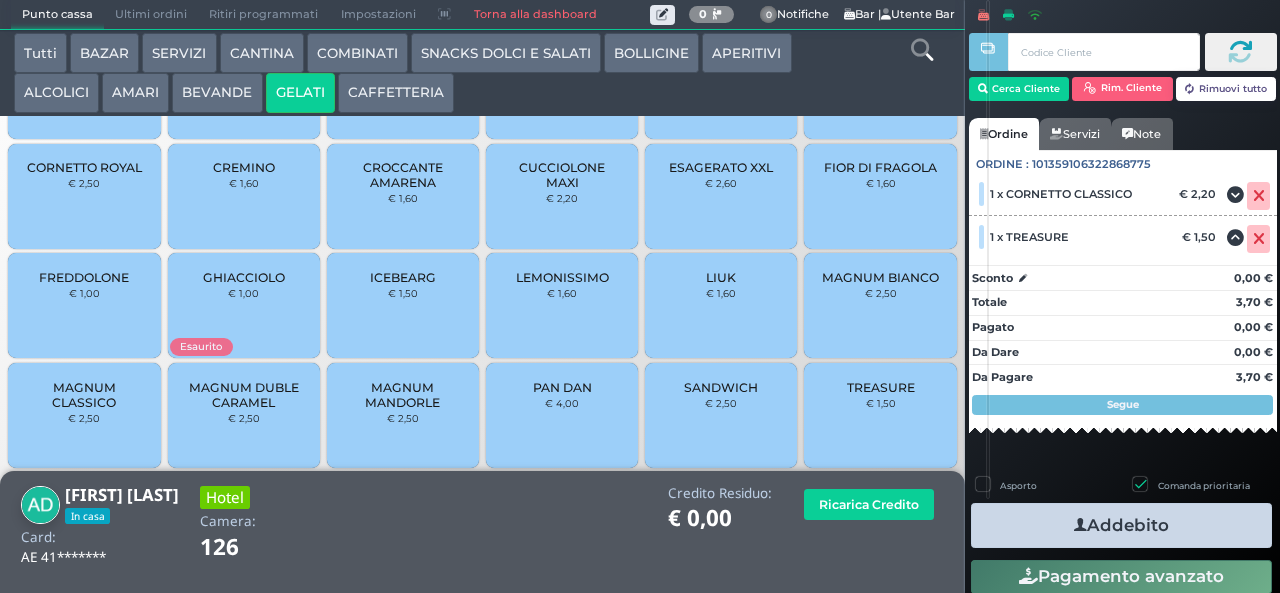 click on "Comanda prioritaria" at bounding box center (1204, 485) 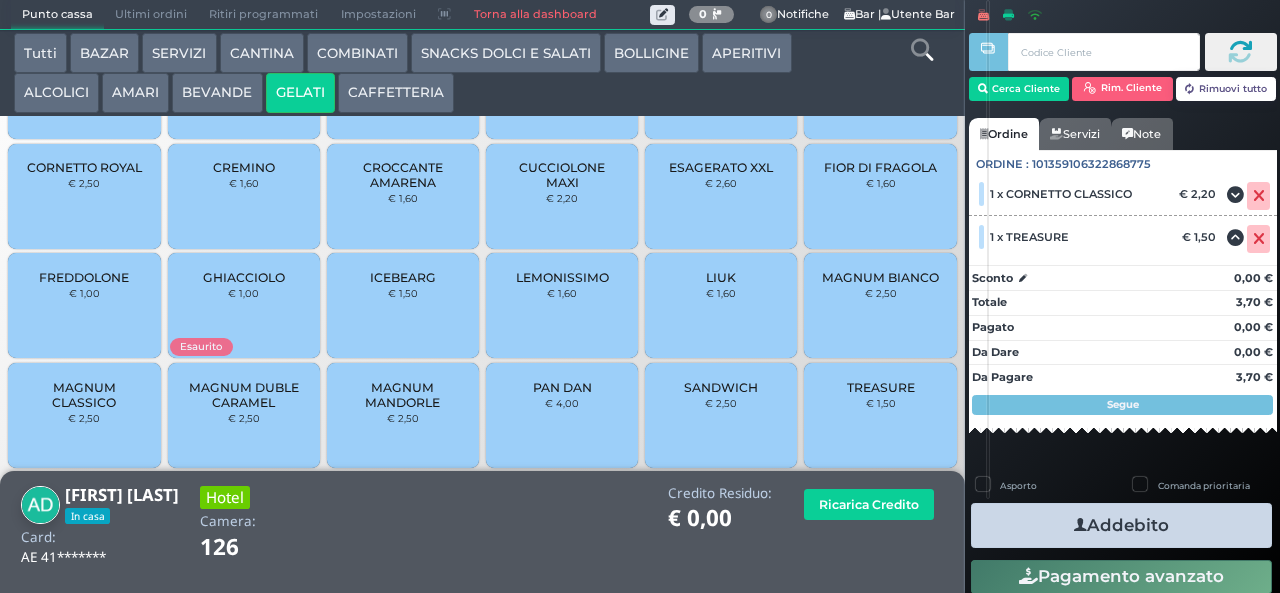 click on "Addebito" at bounding box center [1121, 525] 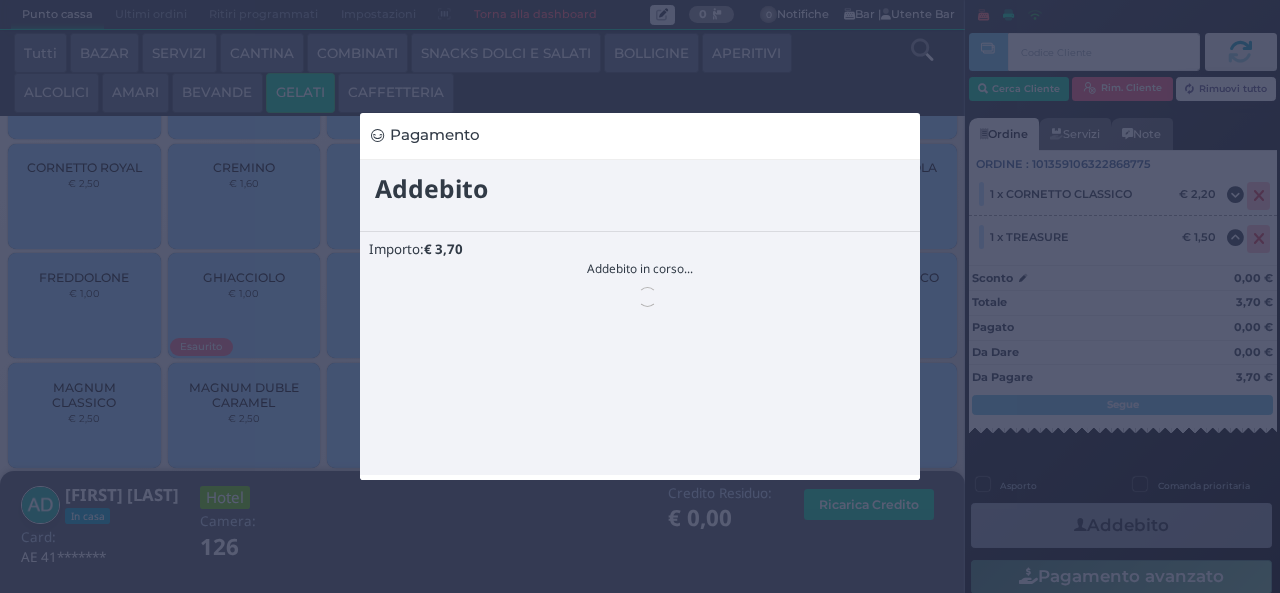 scroll, scrollTop: 0, scrollLeft: 0, axis: both 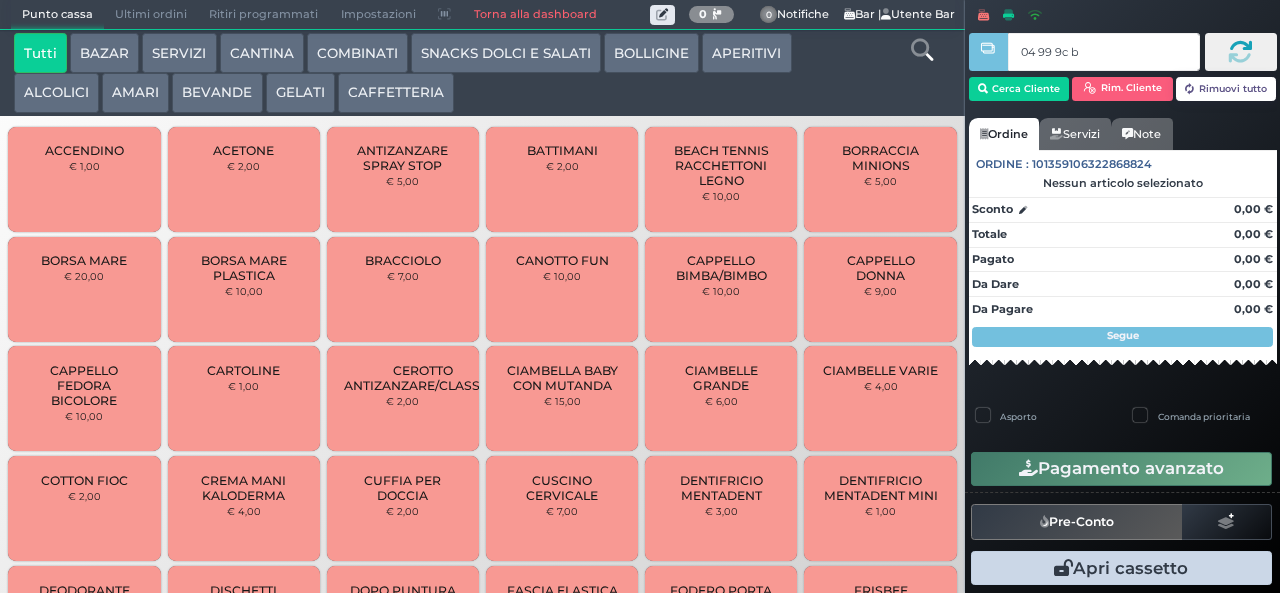 type on "04 99 9c b0" 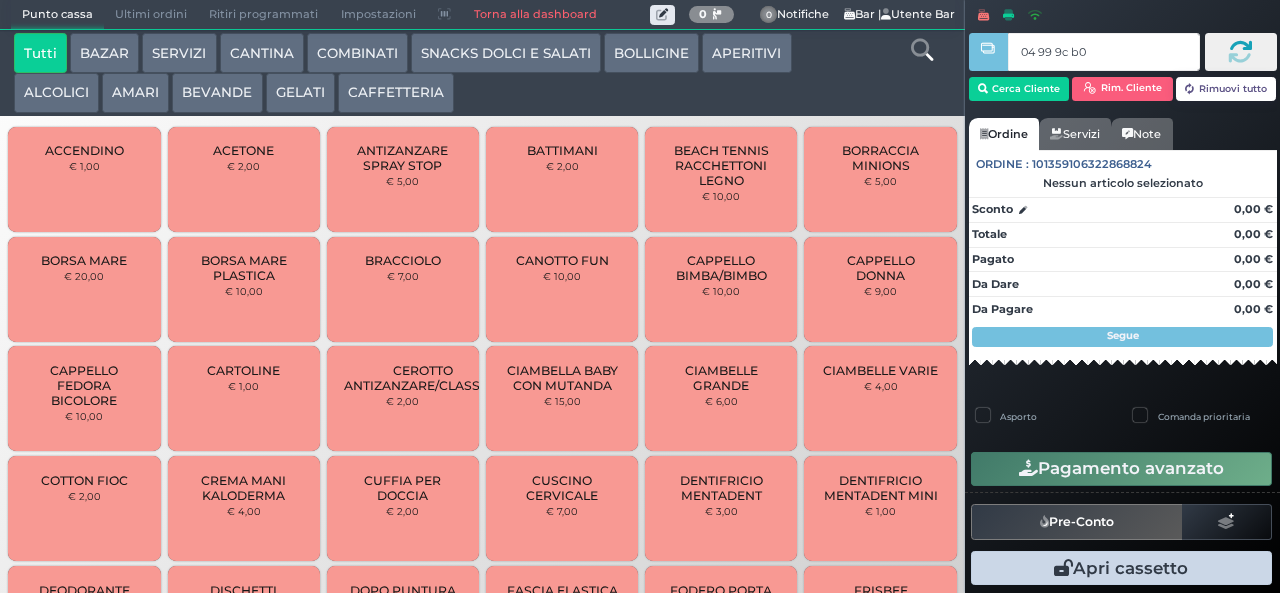 type 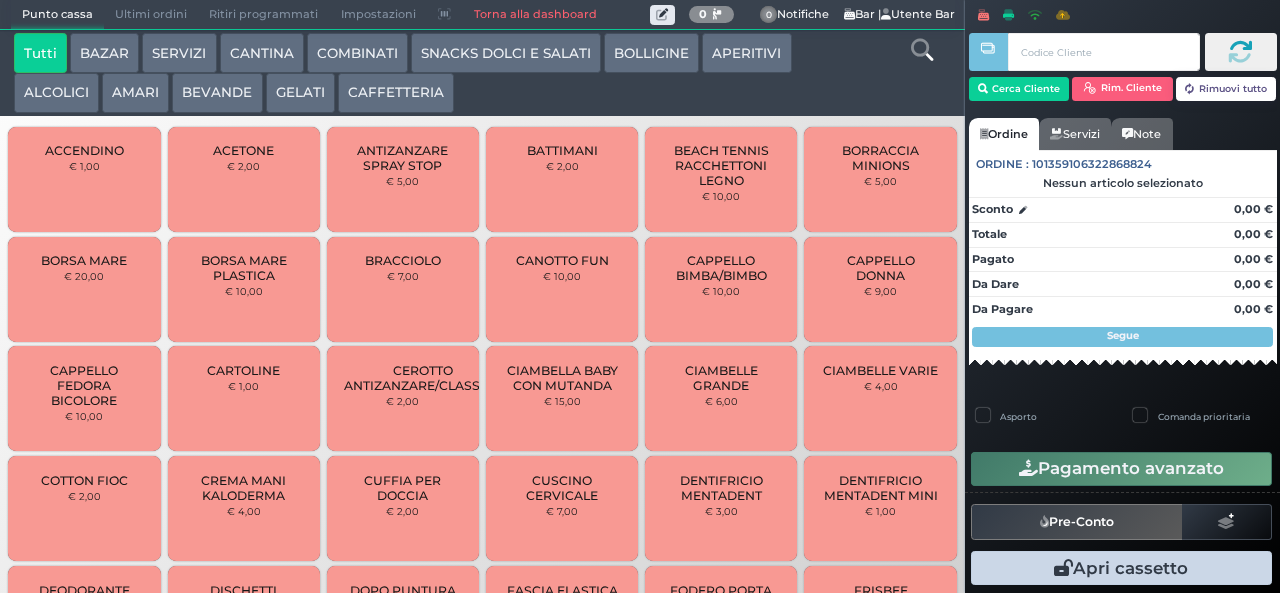 click on "GELATI" at bounding box center [300, 93] 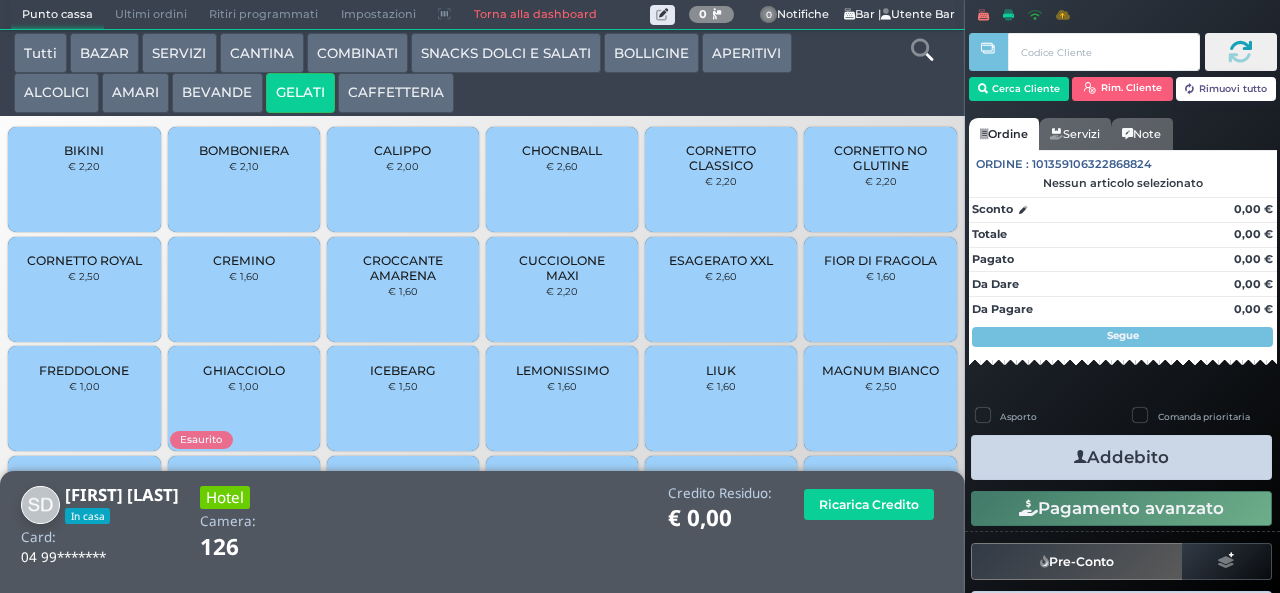 scroll, scrollTop: 133, scrollLeft: 0, axis: vertical 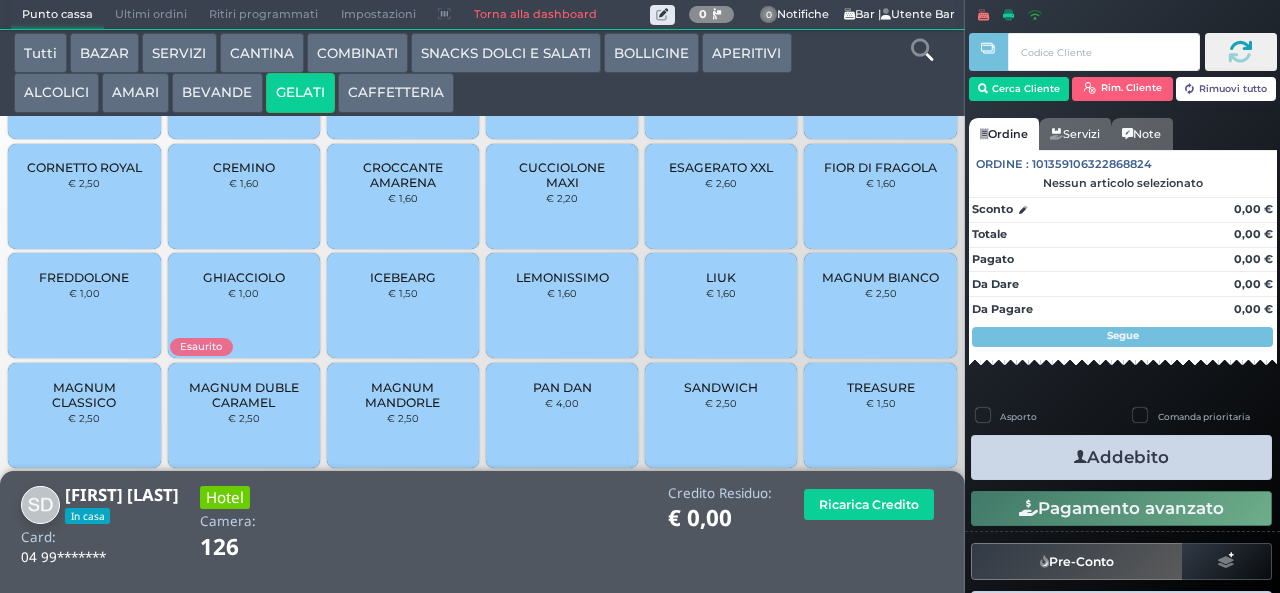 click on "TREASURE
€ 1,50" at bounding box center [880, 415] 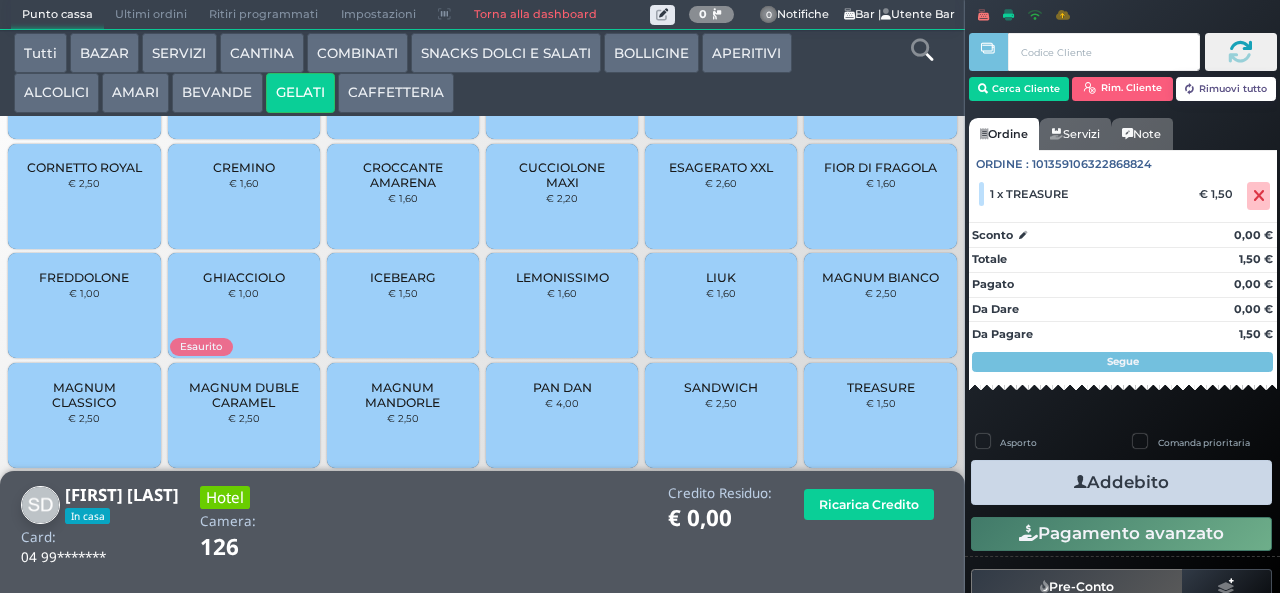 click on "Addebito" at bounding box center (1121, 482) 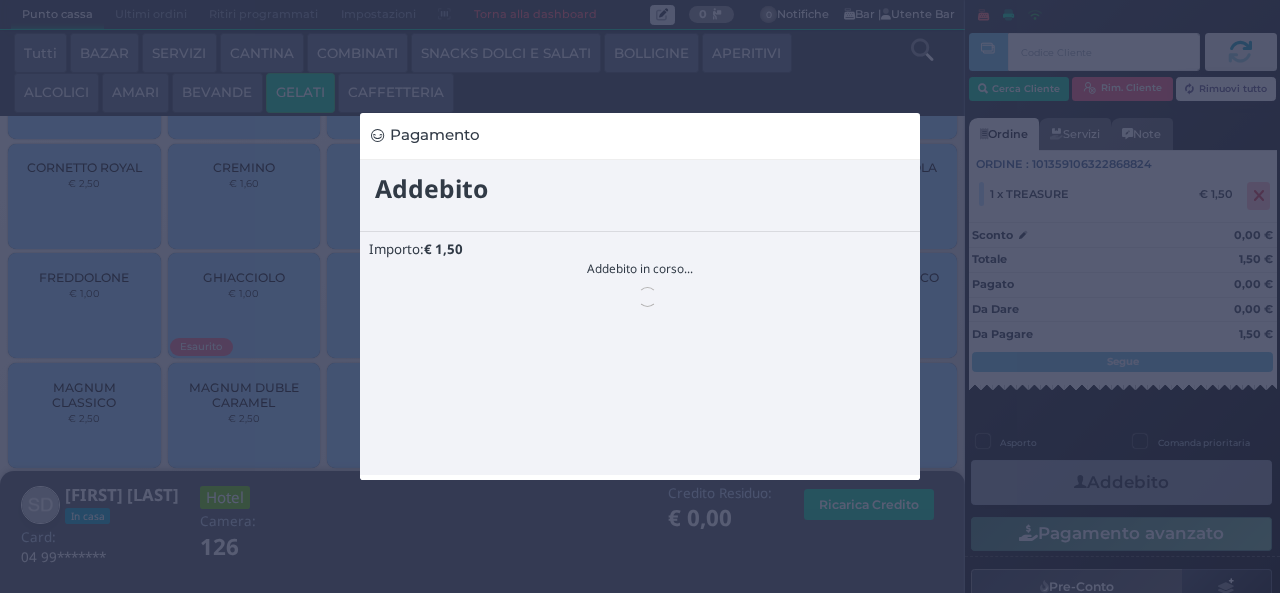 scroll, scrollTop: 0, scrollLeft: 0, axis: both 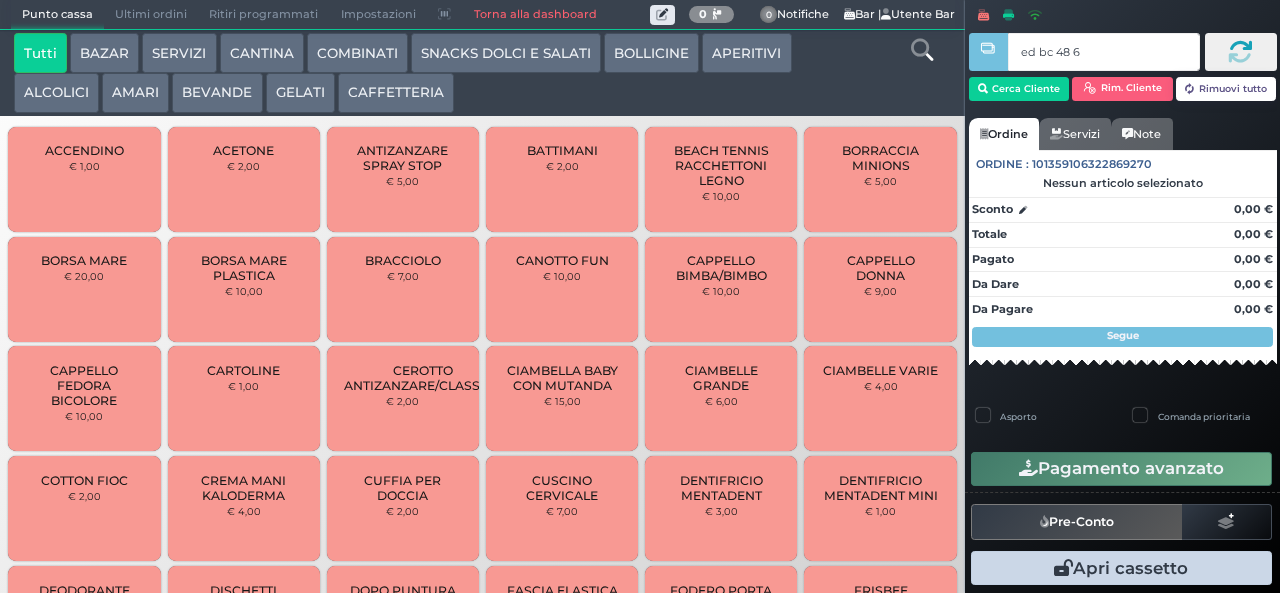type on "ed bc 48 67" 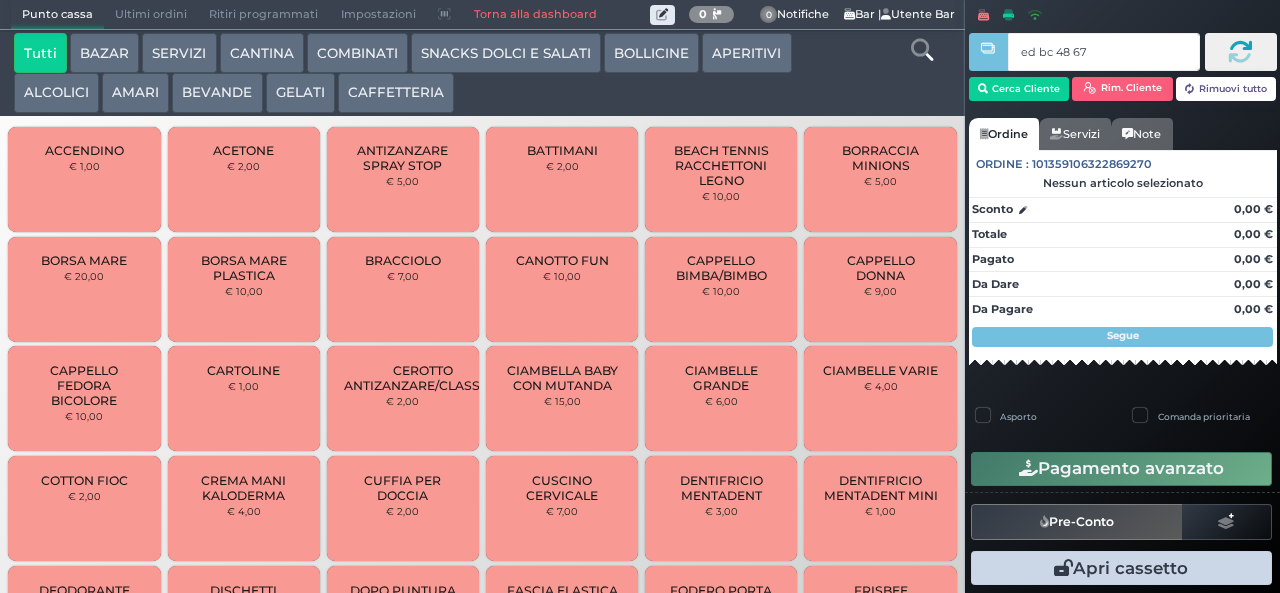 type 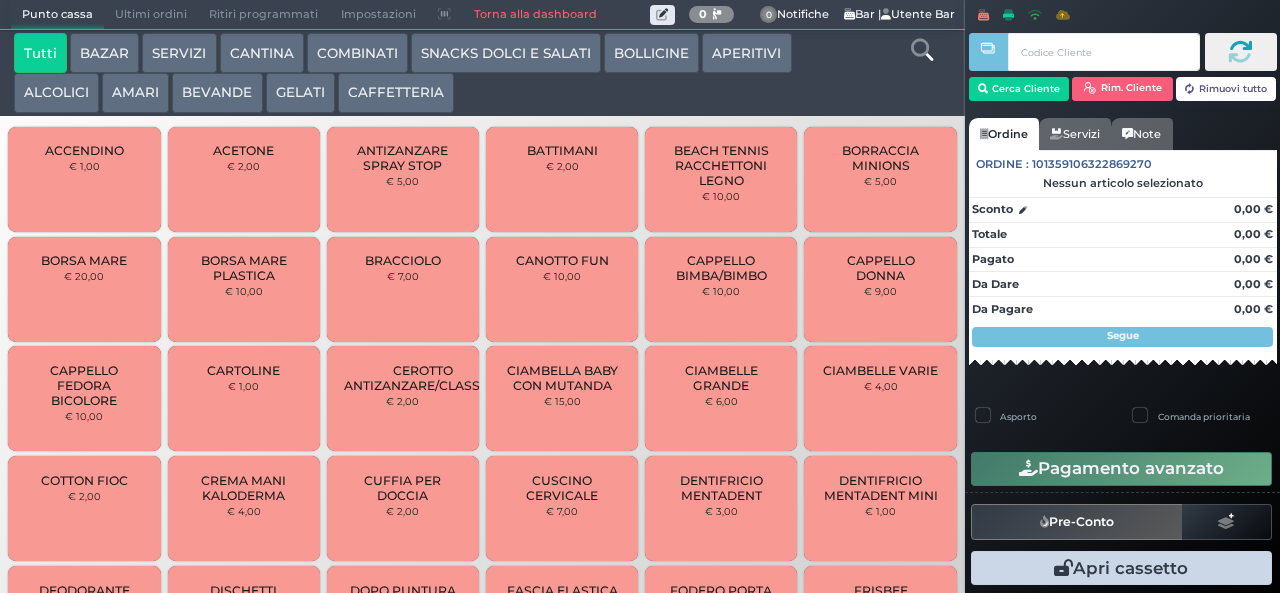 click on "SNACKS DOLCI E SALATI" at bounding box center (506, 53) 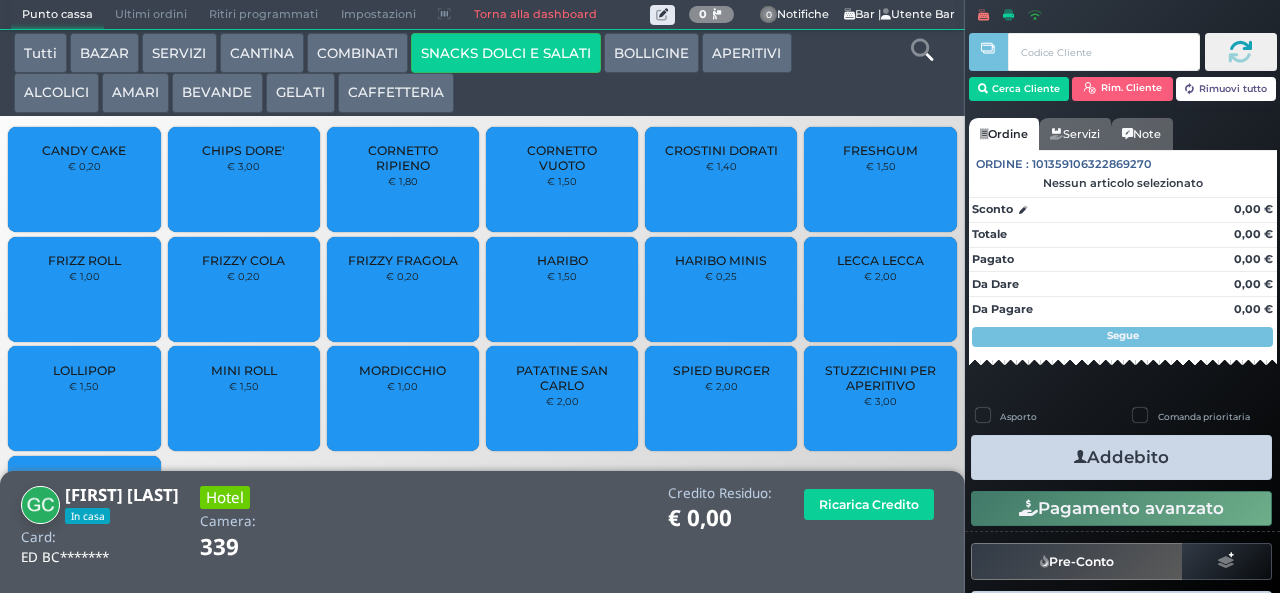 click on "CROSTINI DORATI" at bounding box center (721, 150) 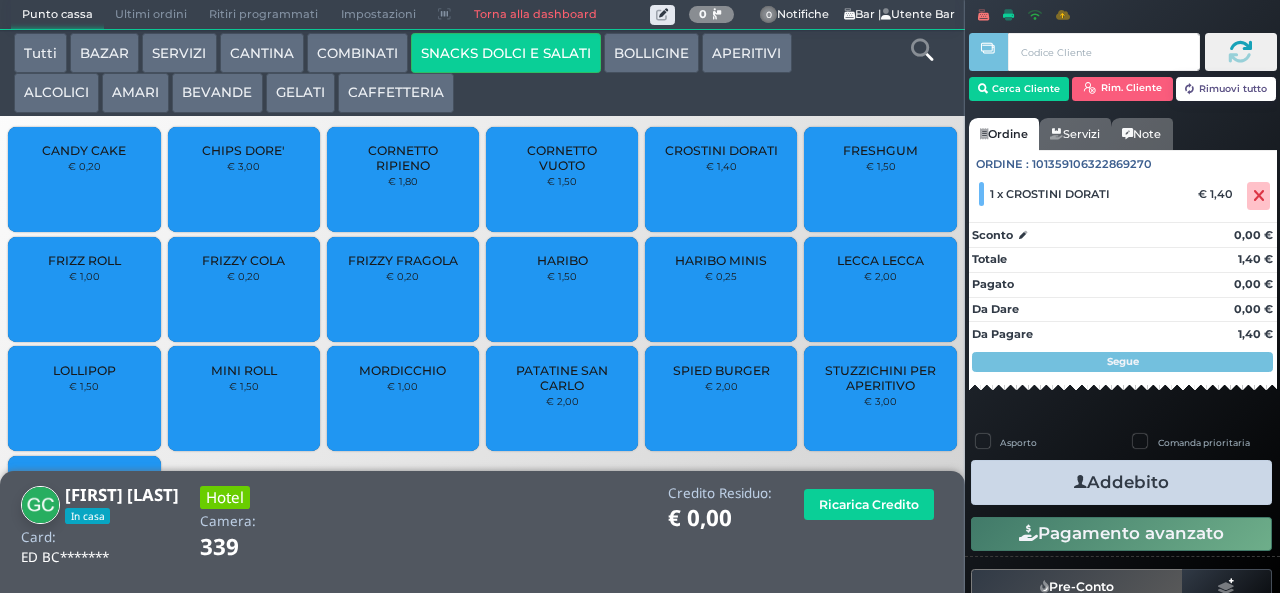 click on "Addebito" at bounding box center [1121, 482] 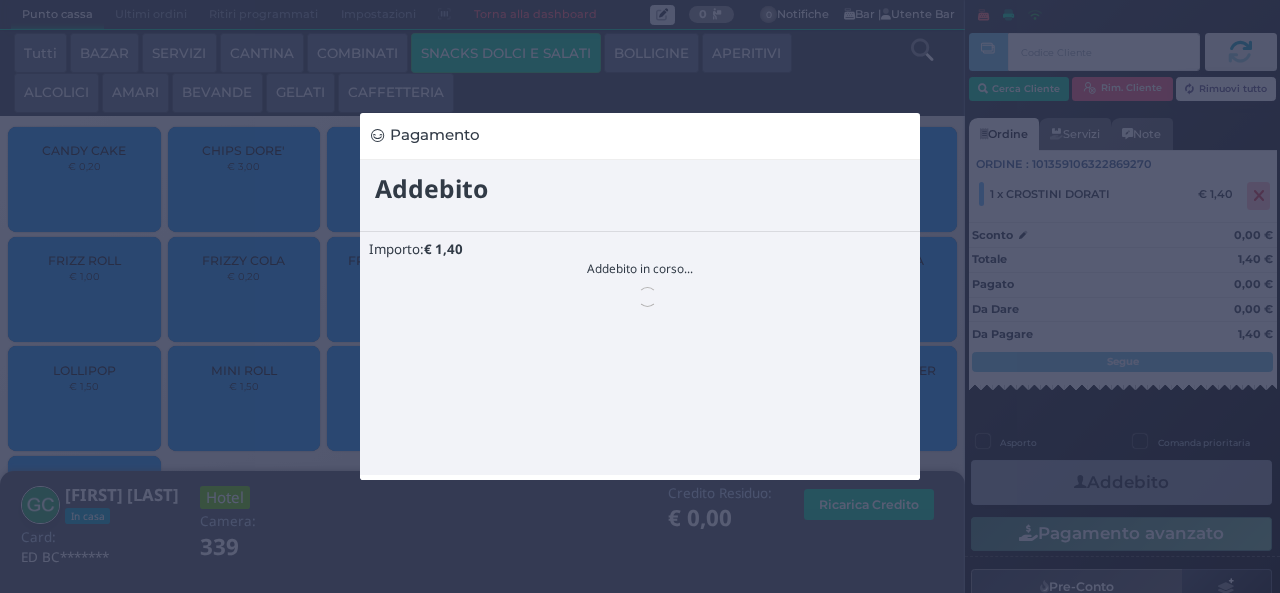 scroll, scrollTop: 0, scrollLeft: 0, axis: both 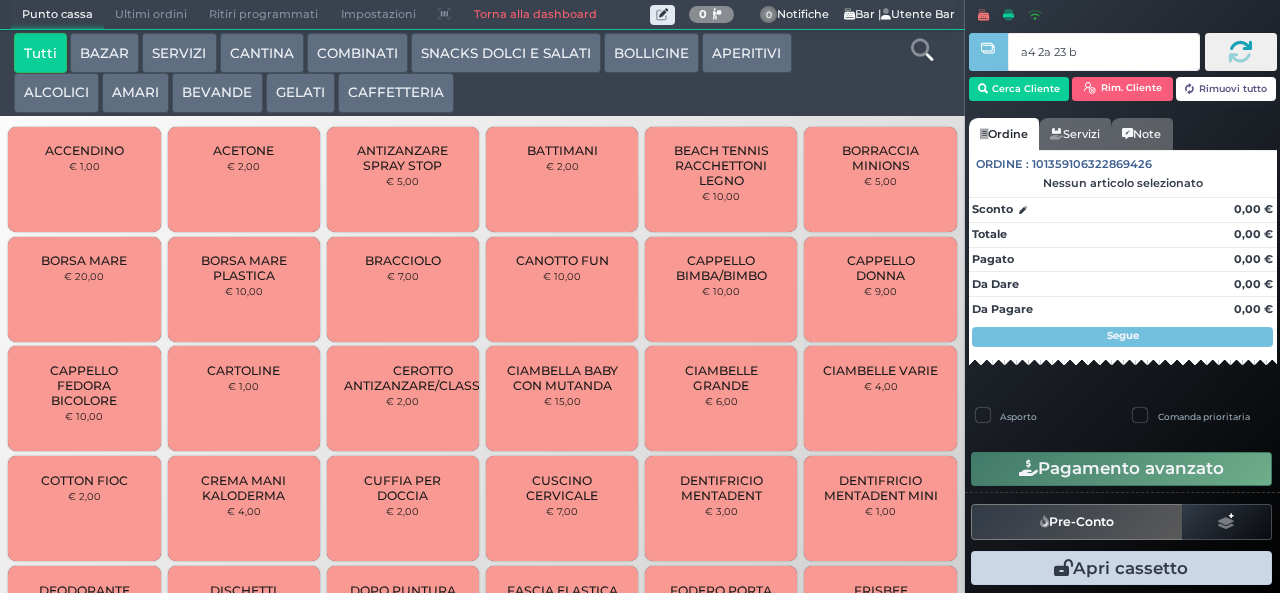 type on "a4 2a 23 b3" 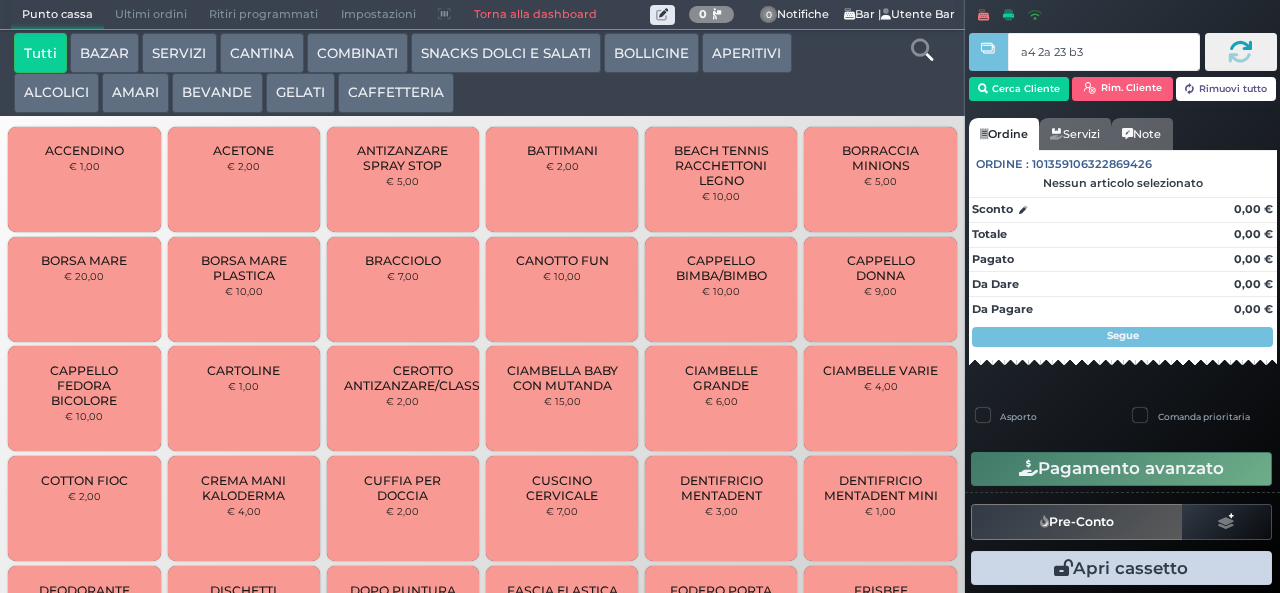 type 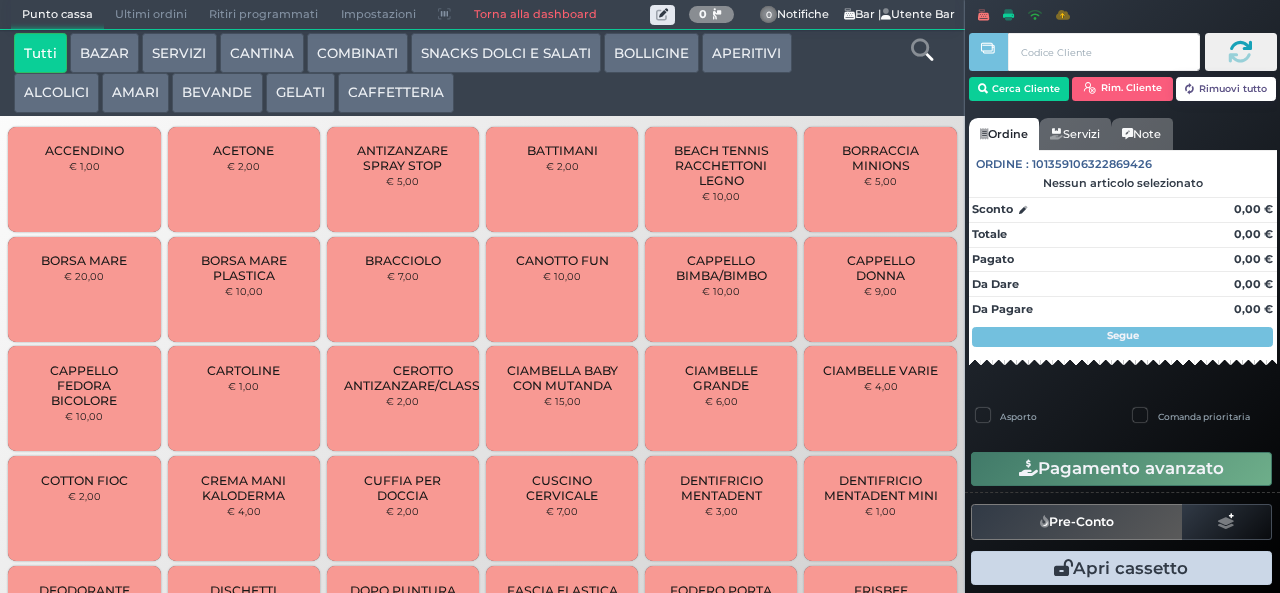 click on "SNACKS DOLCI E SALATI" at bounding box center [506, 53] 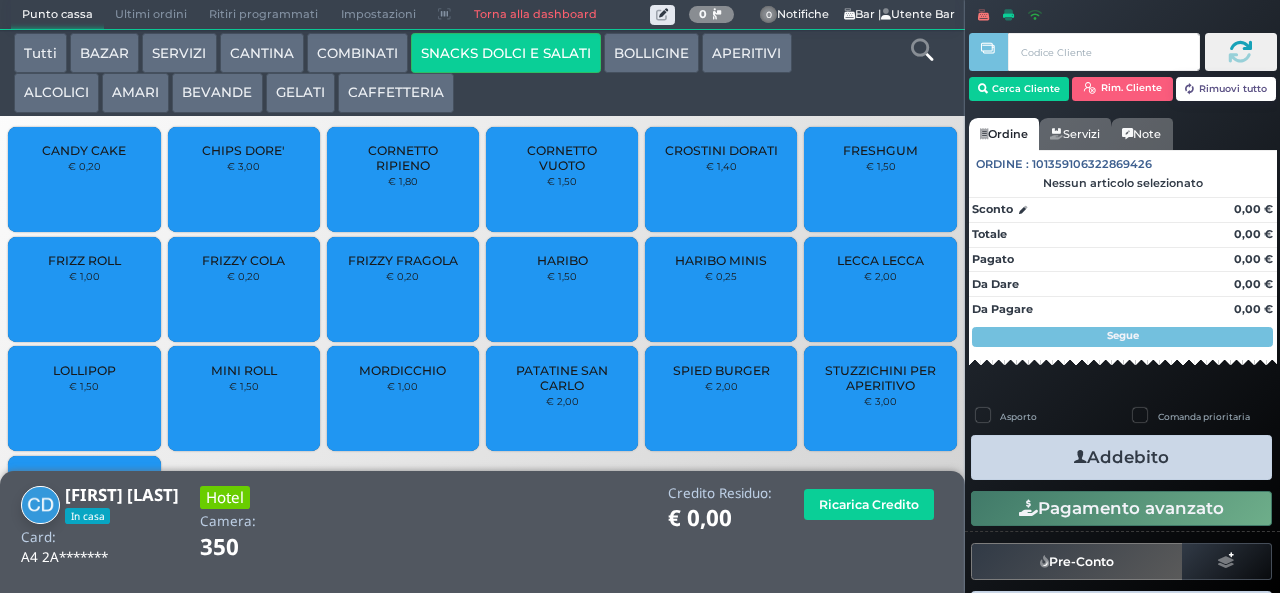 click on "HARIBO MINIS" at bounding box center [721, 260] 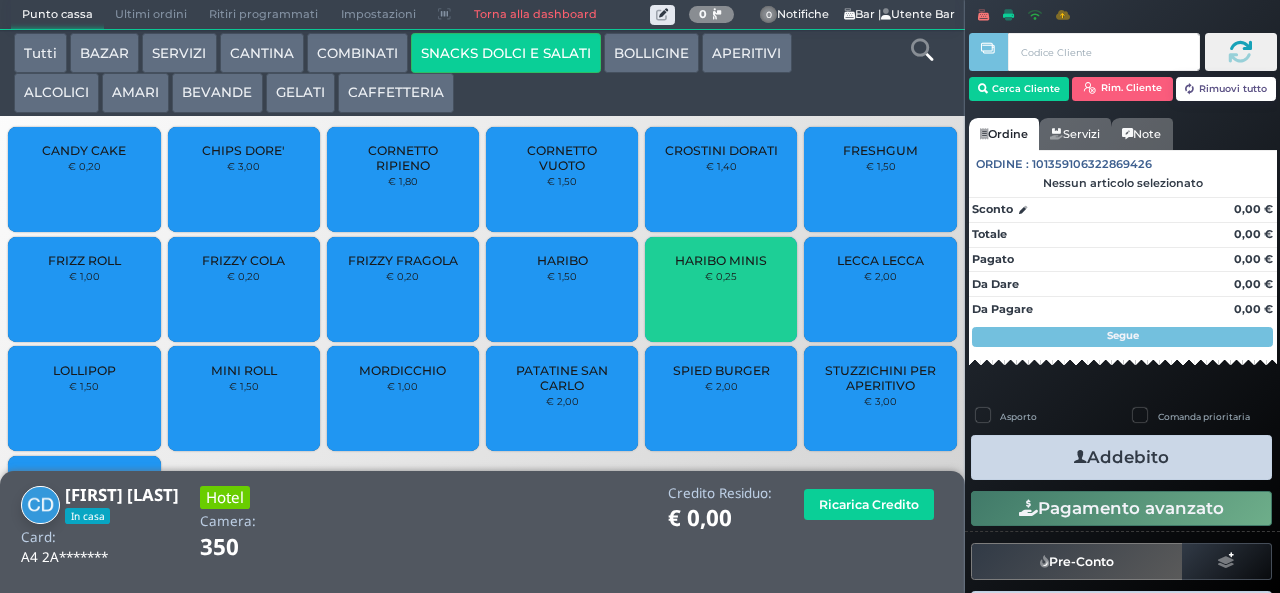 click on "HARIBO MINIS" at bounding box center [721, 260] 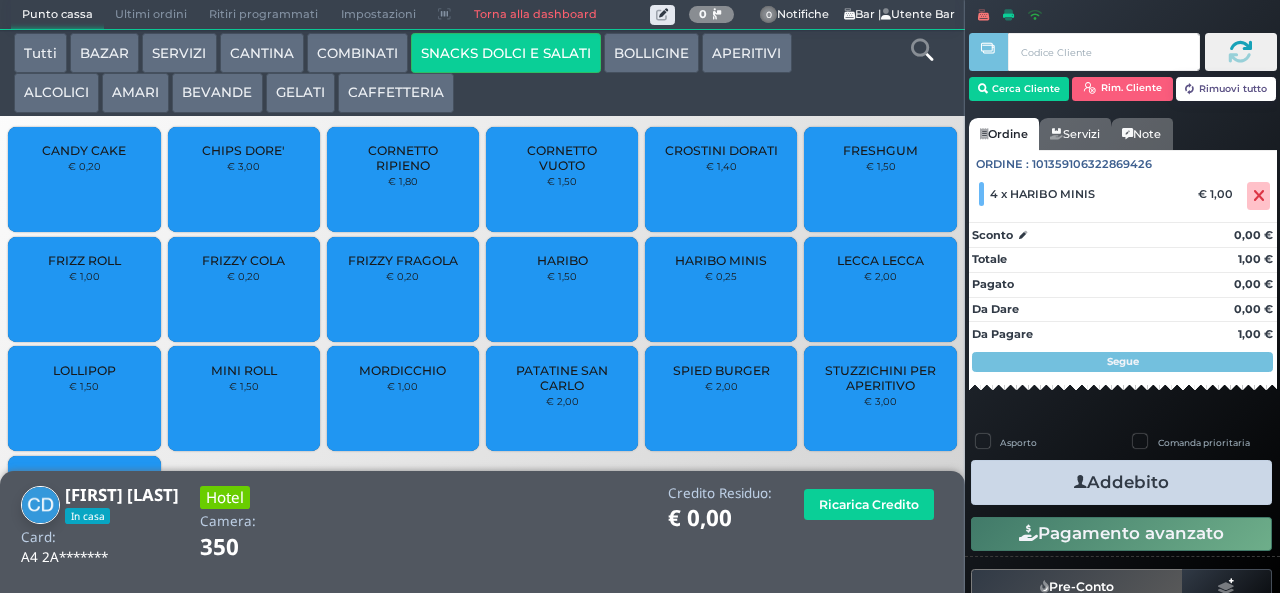 click on "Addebito" at bounding box center [1121, 482] 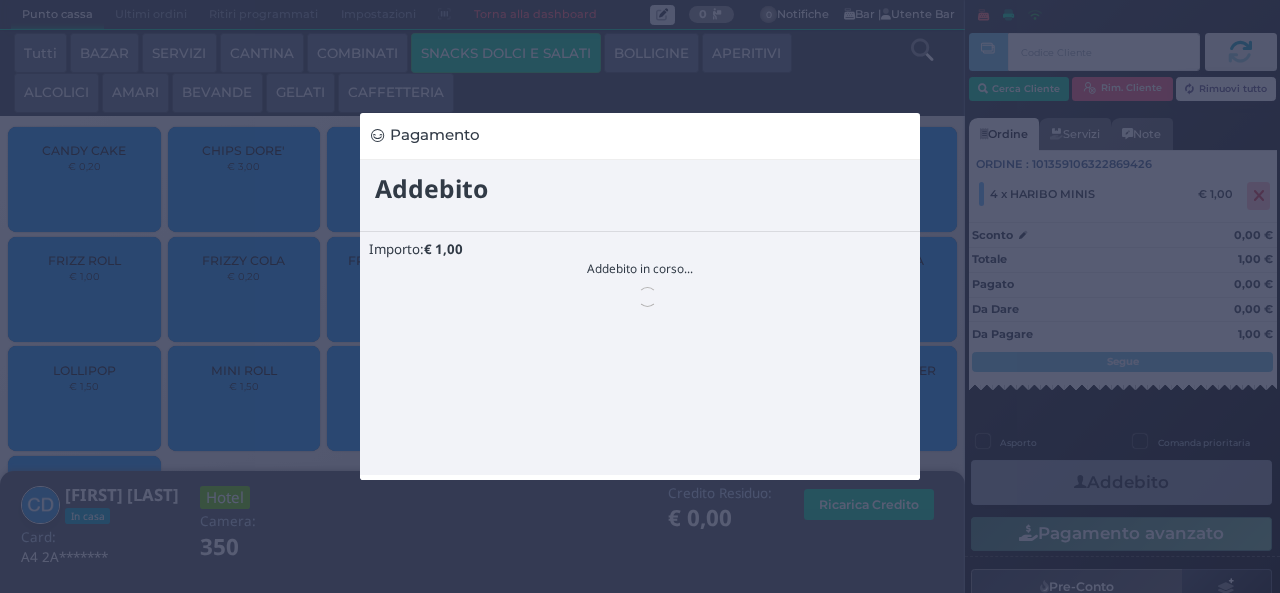 scroll, scrollTop: 0, scrollLeft: 0, axis: both 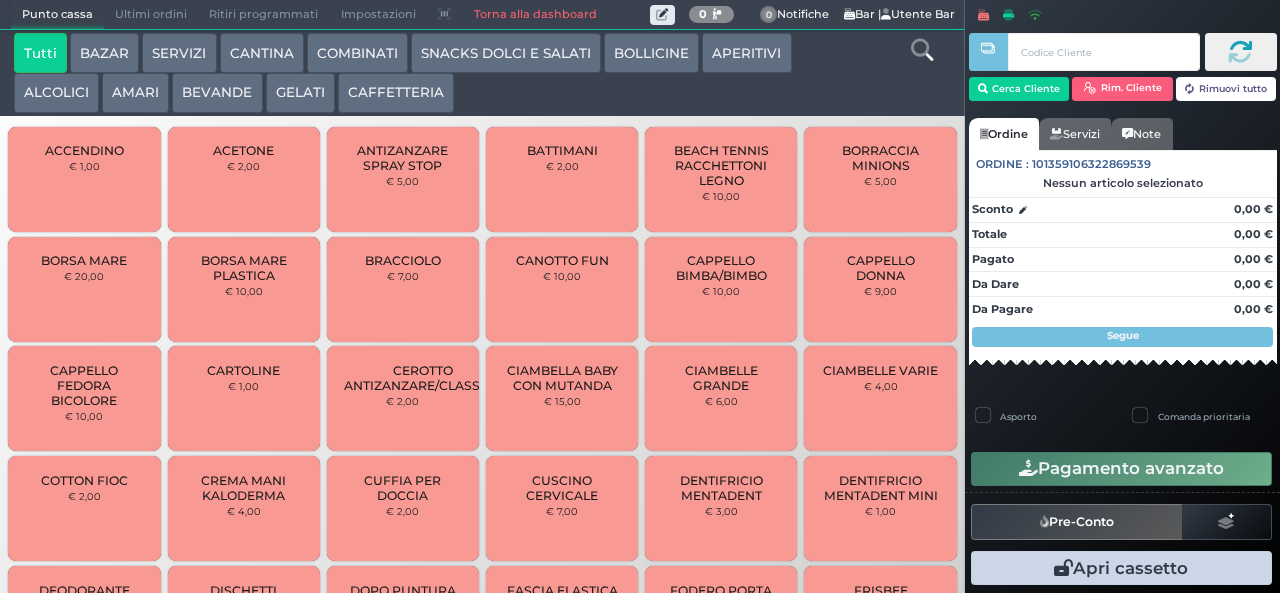 click on "SNACKS DOLCI E SALATI" at bounding box center [506, 53] 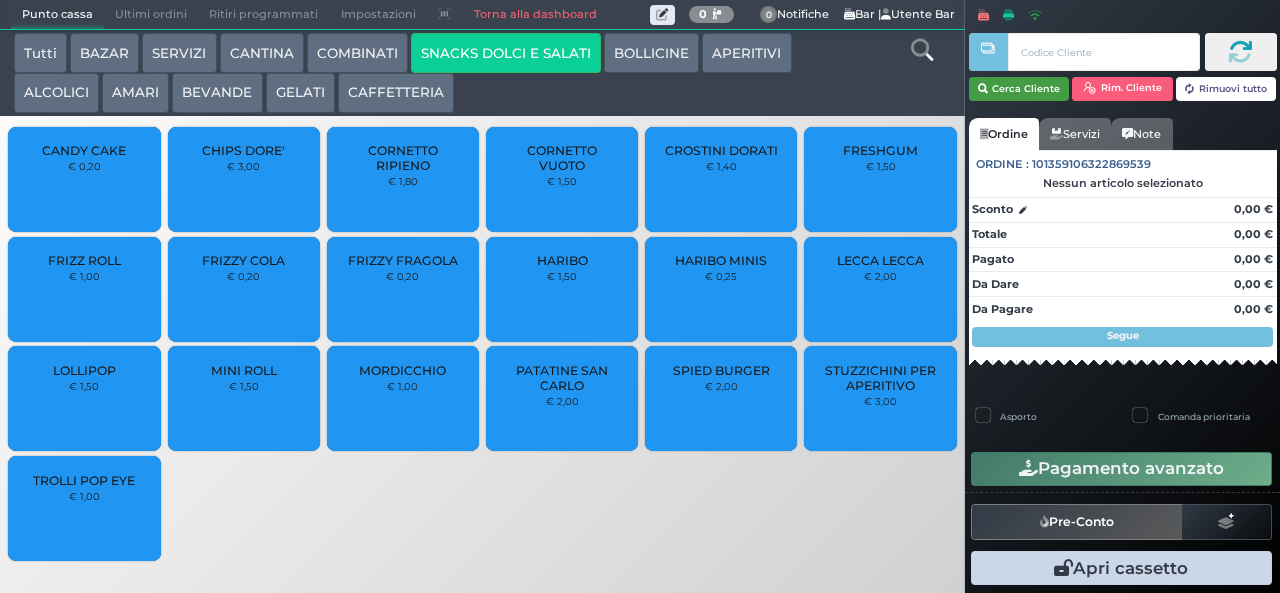 click on "Cerca Cliente" at bounding box center [1019, 89] 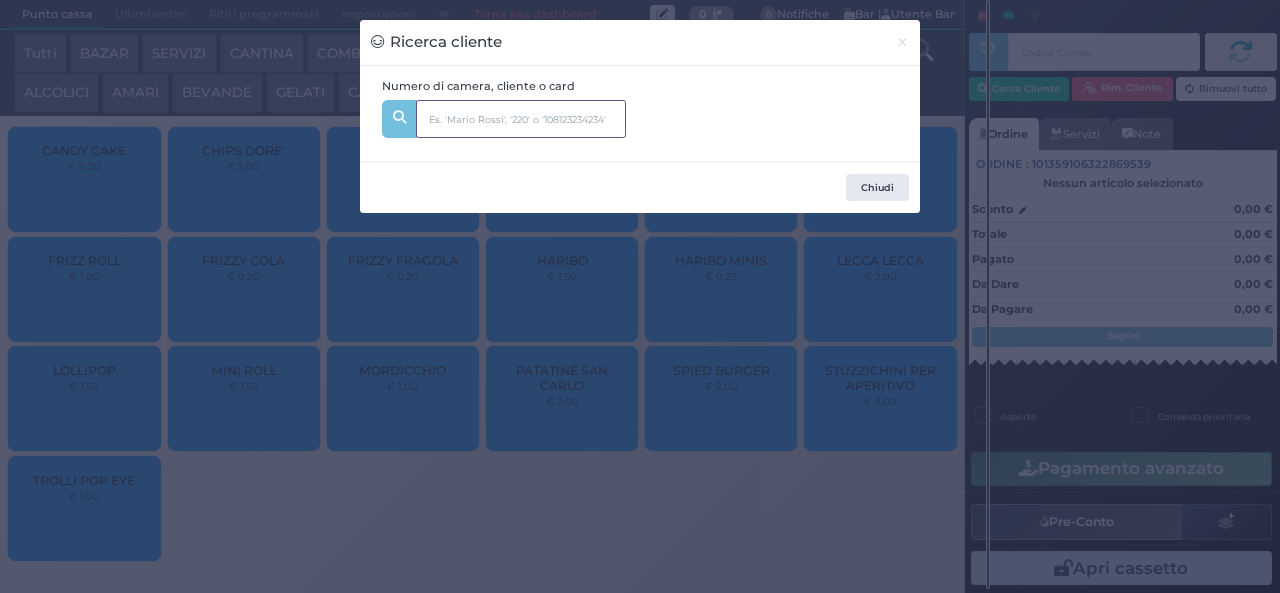 click at bounding box center (521, 119) 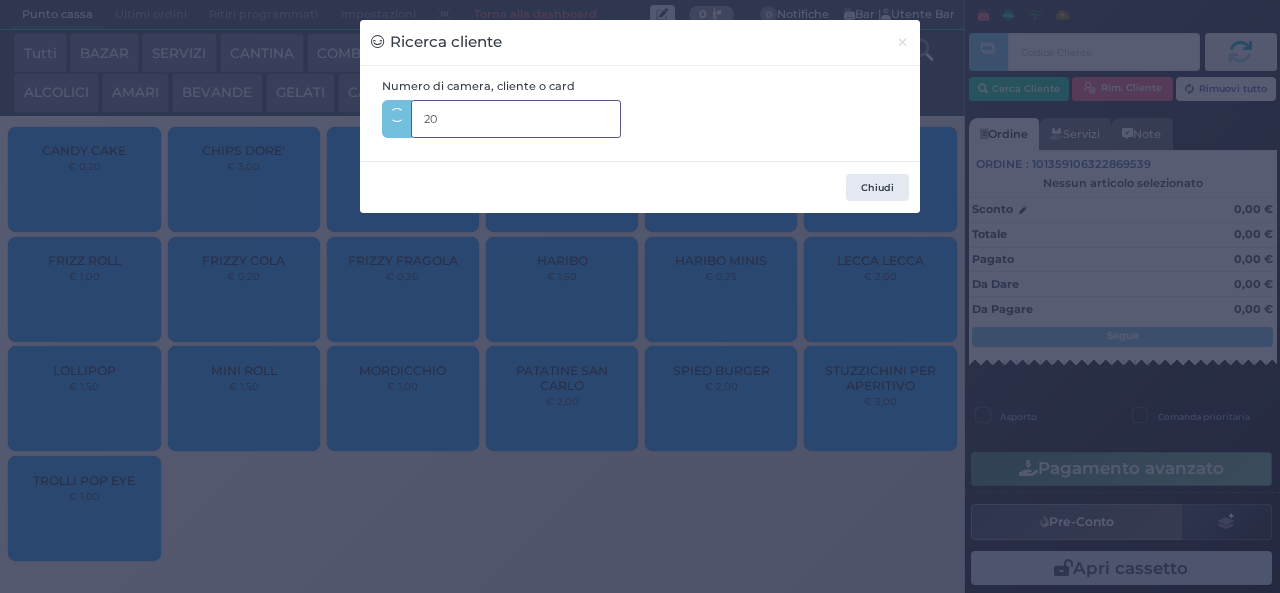 type on "204" 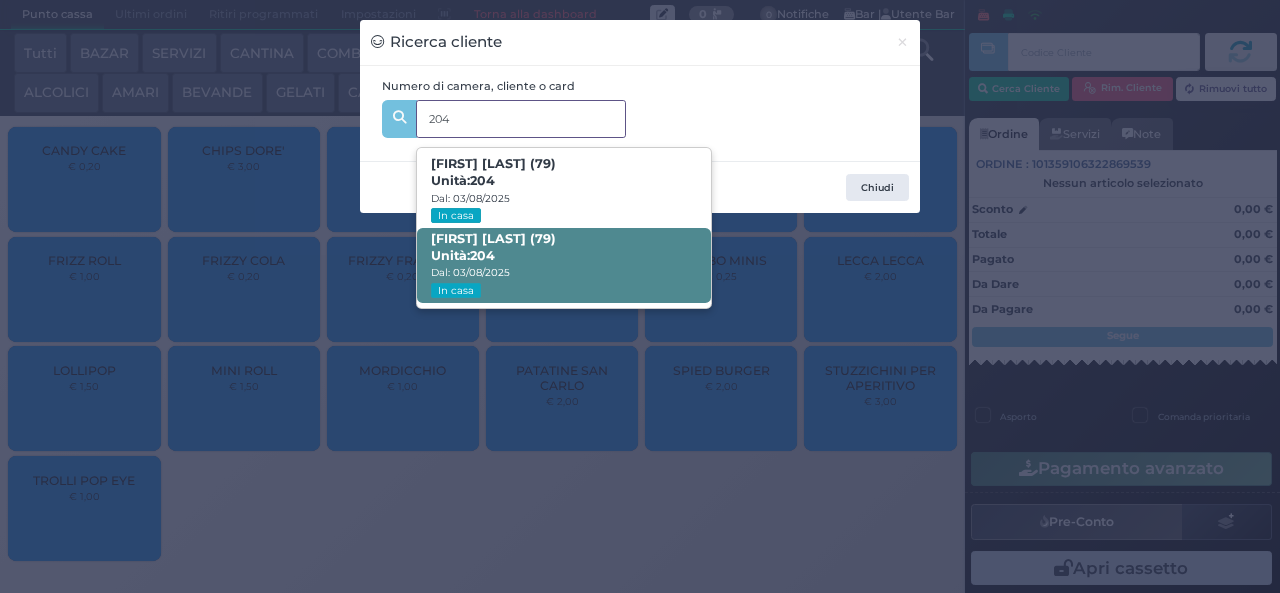 click on "Valerio Vittoni (79) Unità:  204 Dal: 03/08/2025 In casa" at bounding box center (563, 265) 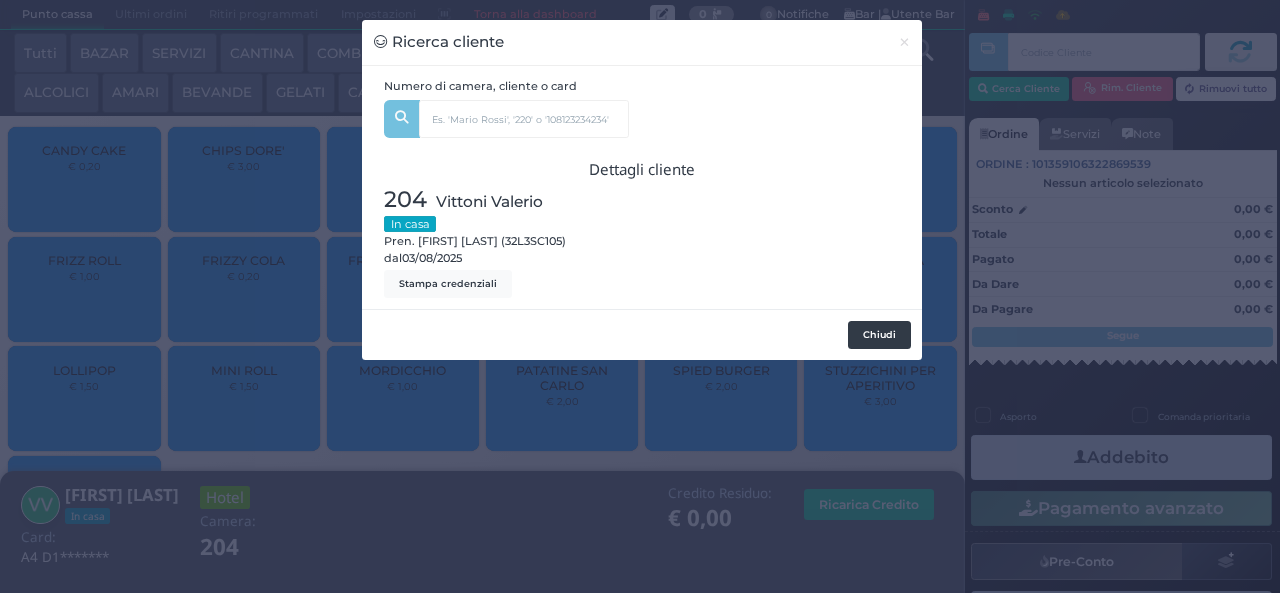 click on "Chiudi" at bounding box center [879, 335] 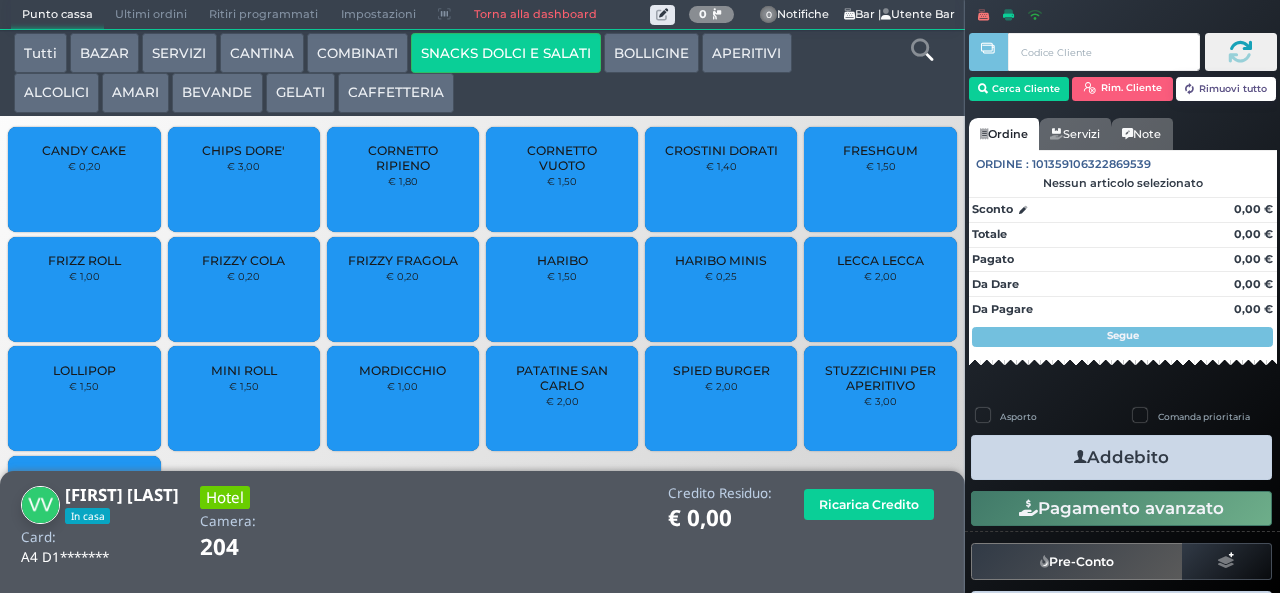 click on "BOLLICINE" at bounding box center [651, 53] 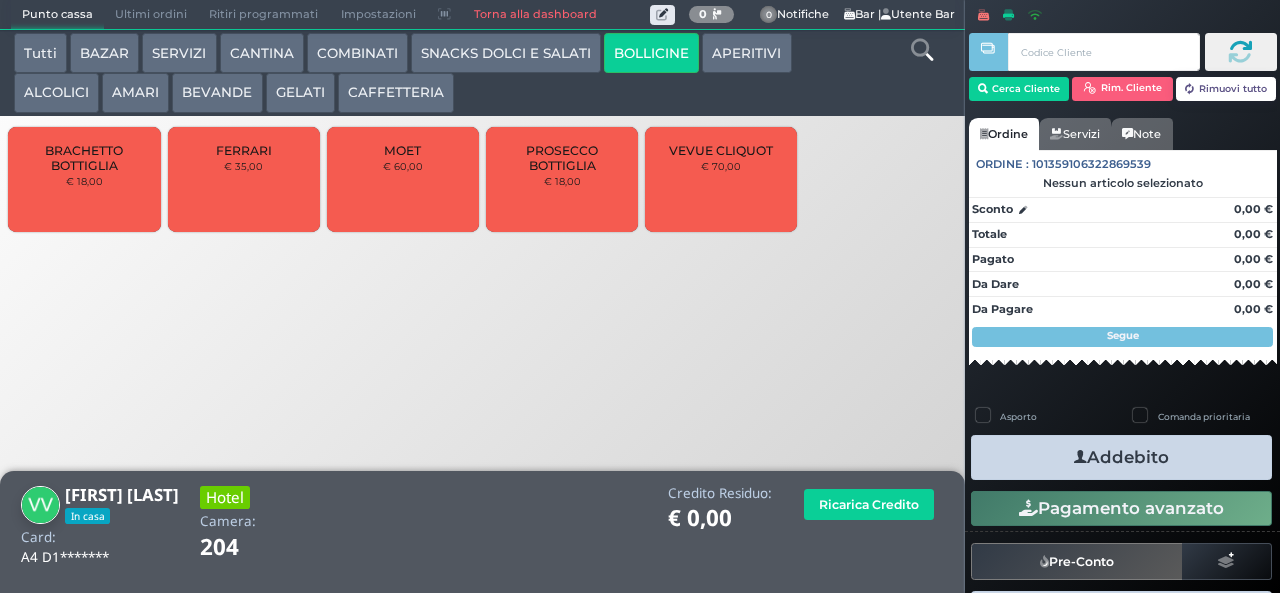 click on "COMBINATI" at bounding box center [357, 53] 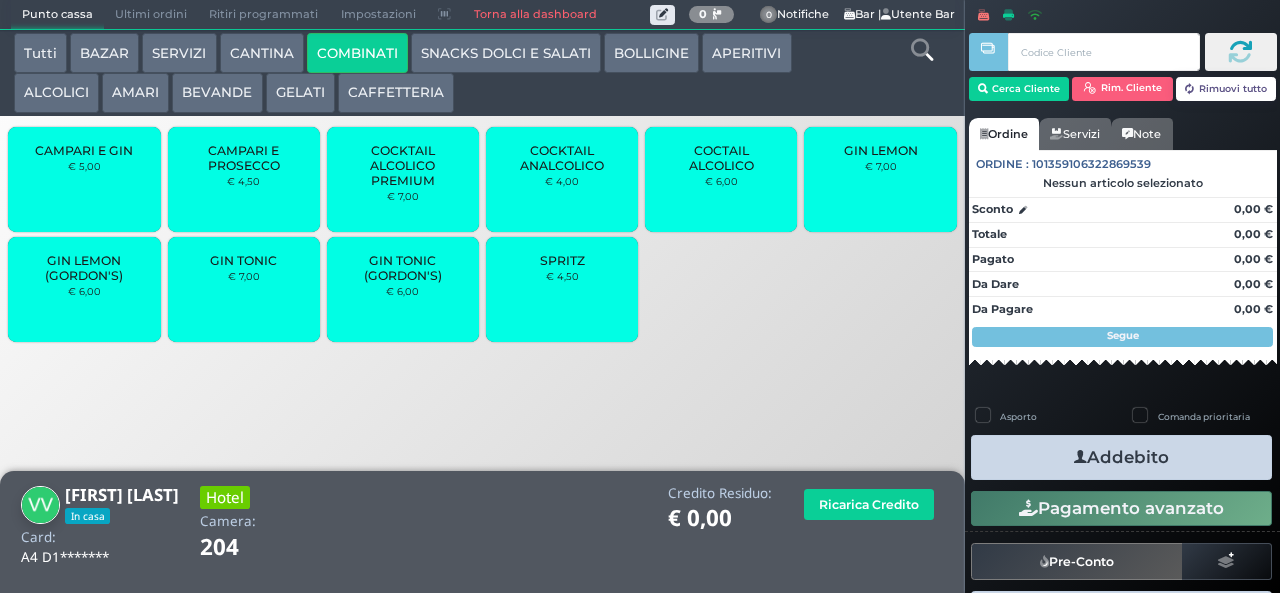 click on "CAMPARI E PROSECCO" at bounding box center [243, 158] 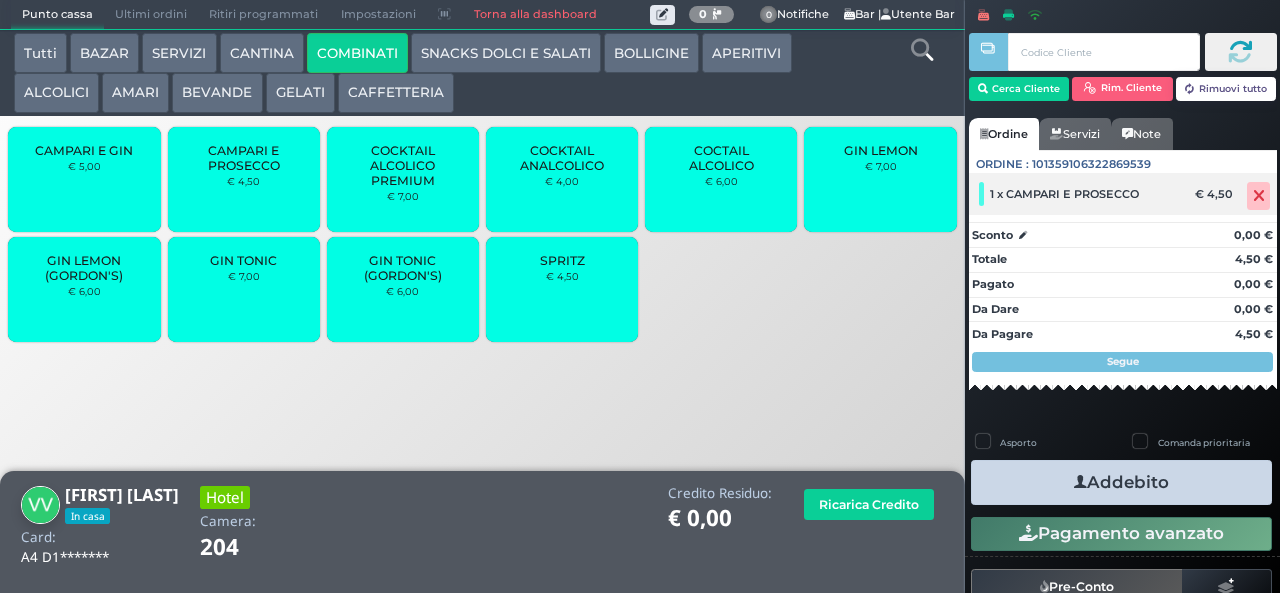 click at bounding box center [1259, 196] 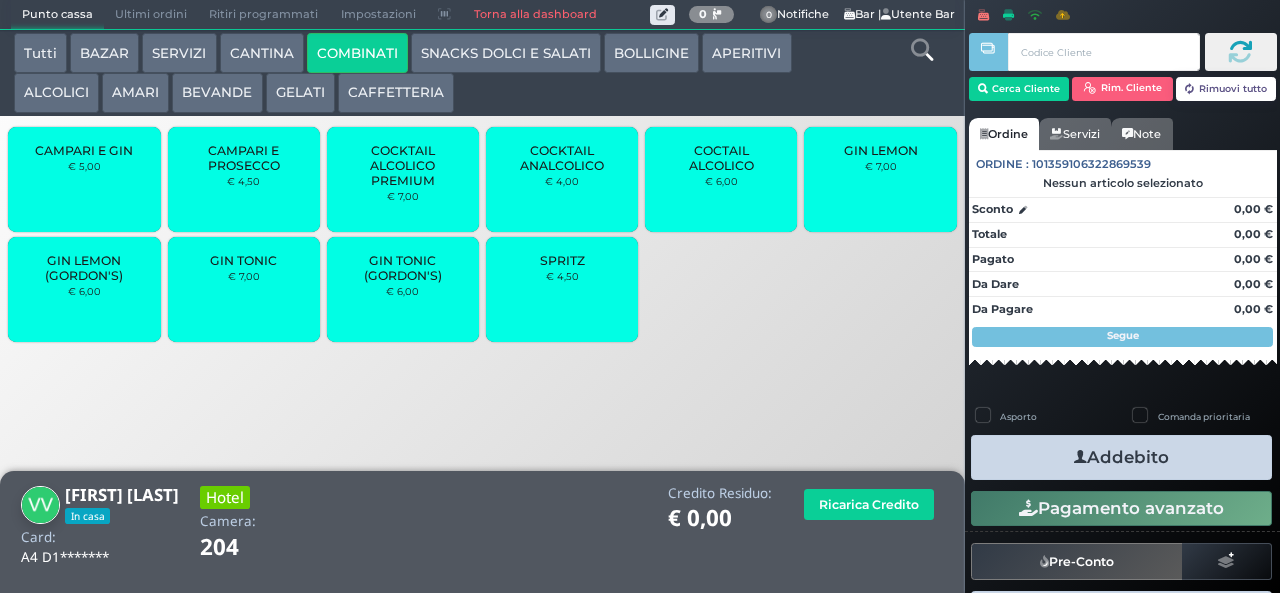 click on "COCKTAIL ANALCOLICO" at bounding box center [562, 158] 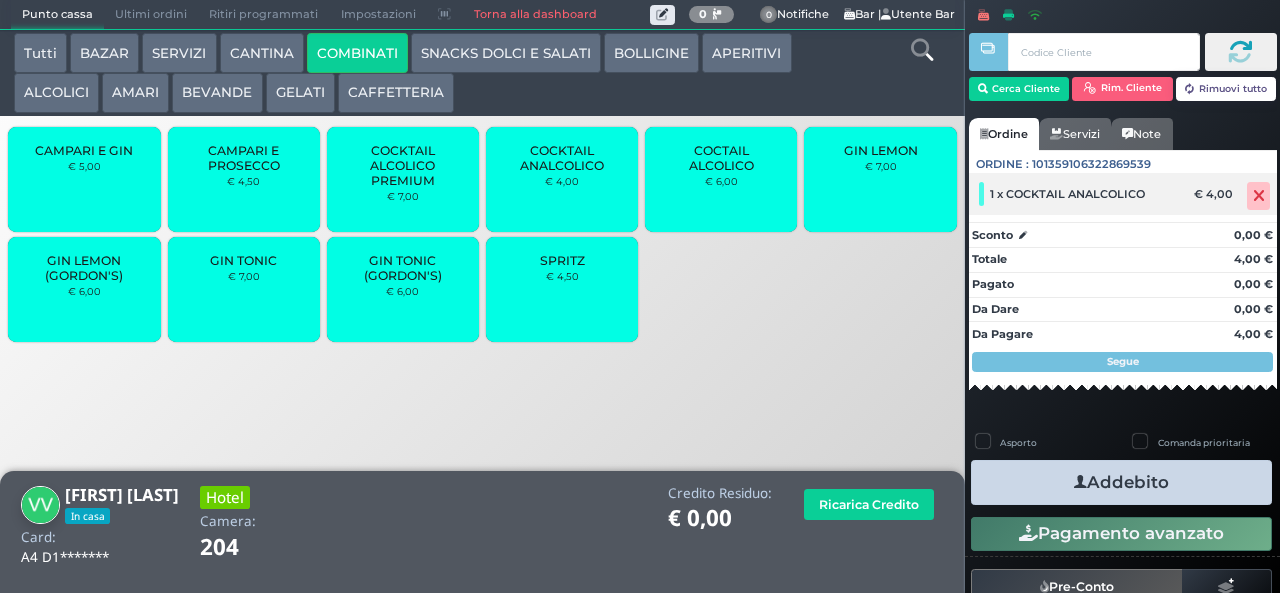 click at bounding box center [1259, 196] 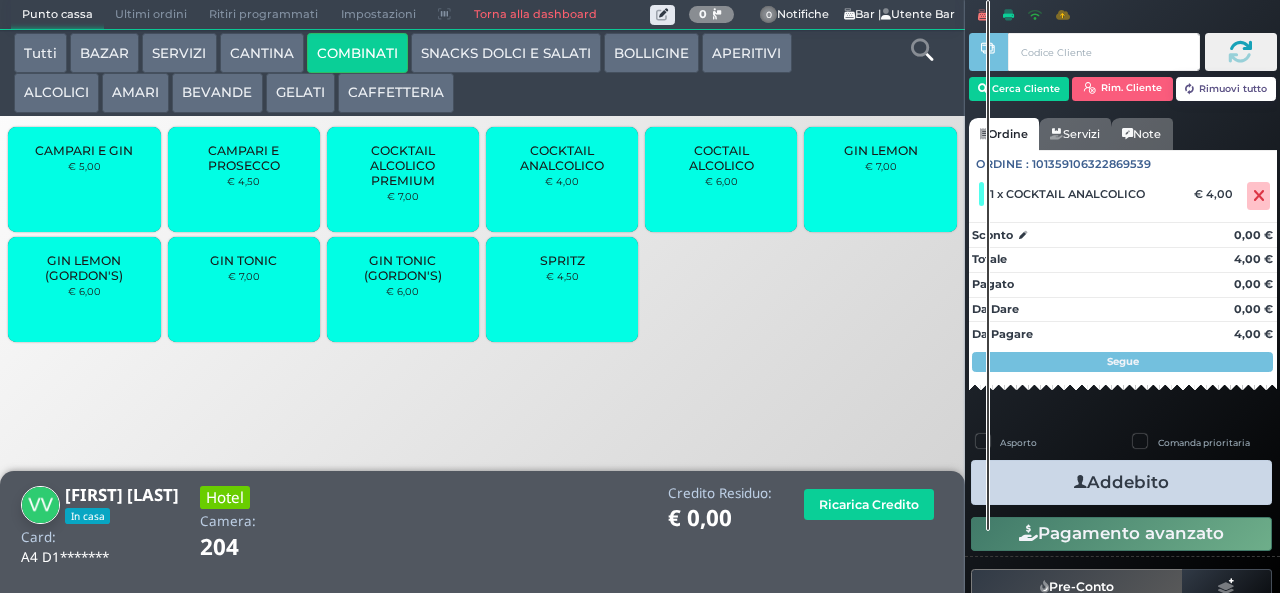 click on "COCKTAIL ALCOLICO PREMIUM" at bounding box center (403, 165) 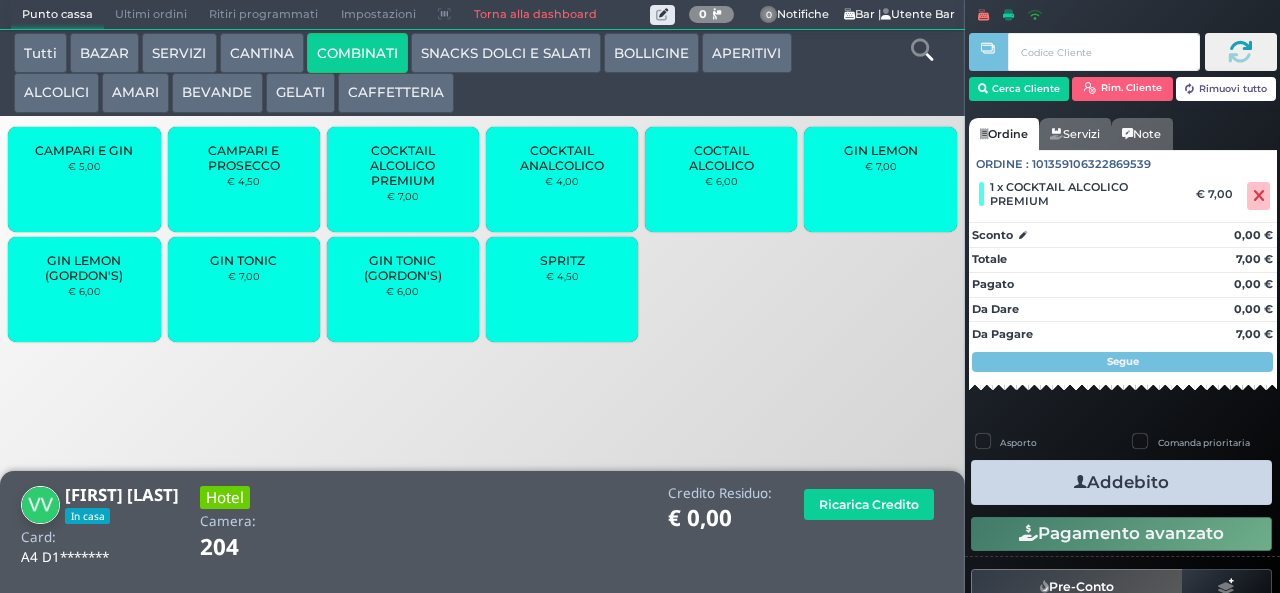 click on "Addebito" at bounding box center (1121, 482) 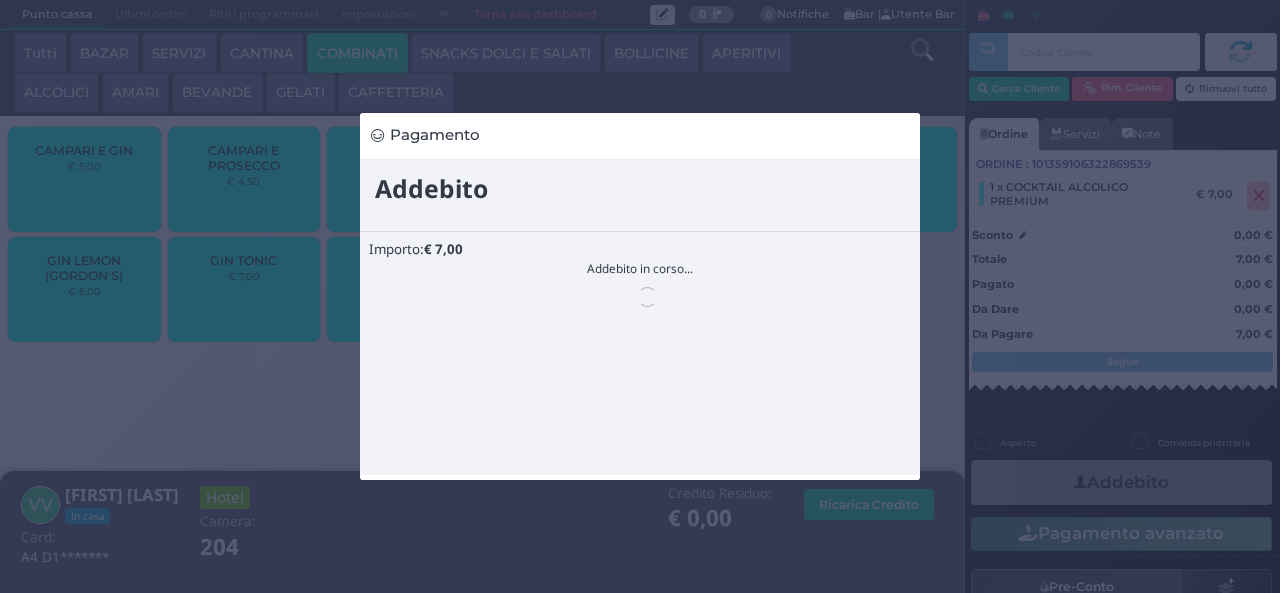scroll, scrollTop: 0, scrollLeft: 0, axis: both 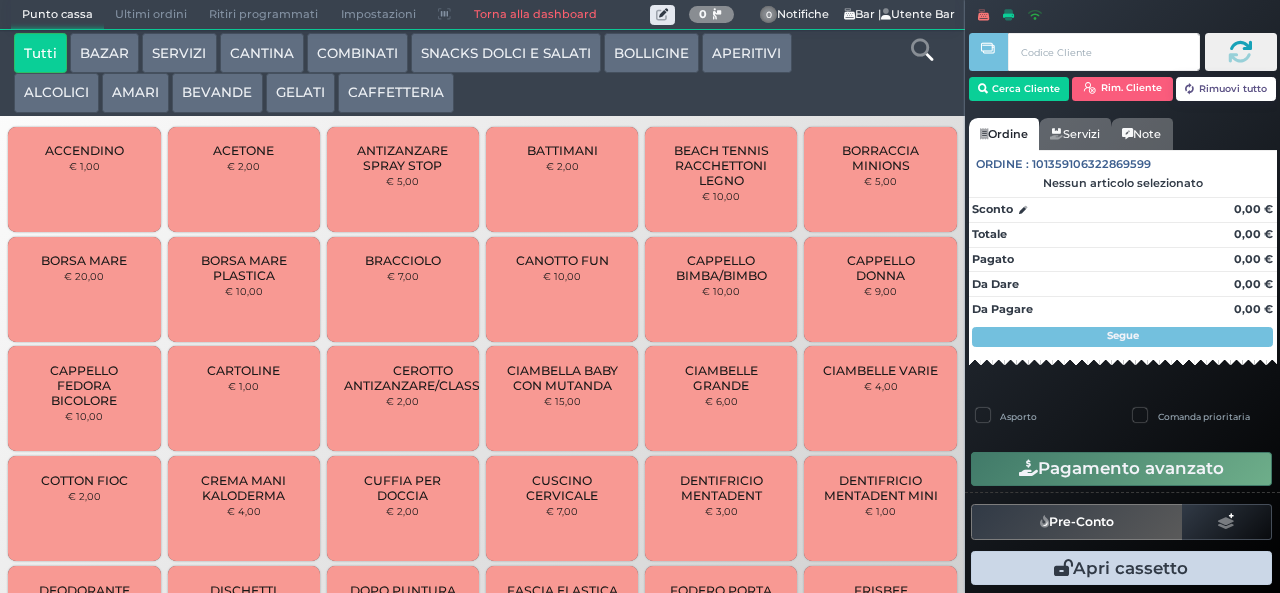 click on "BEVANDE" at bounding box center (217, 93) 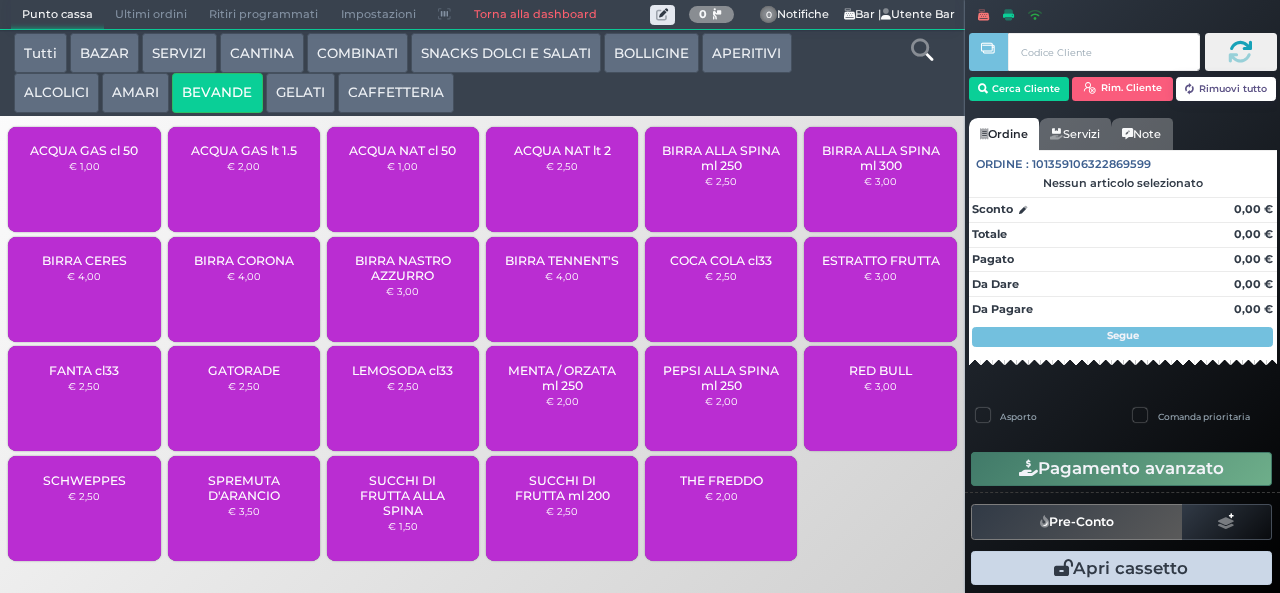 click on "ACQUA GAS lt 1.5
€ 2,00" at bounding box center (244, 179) 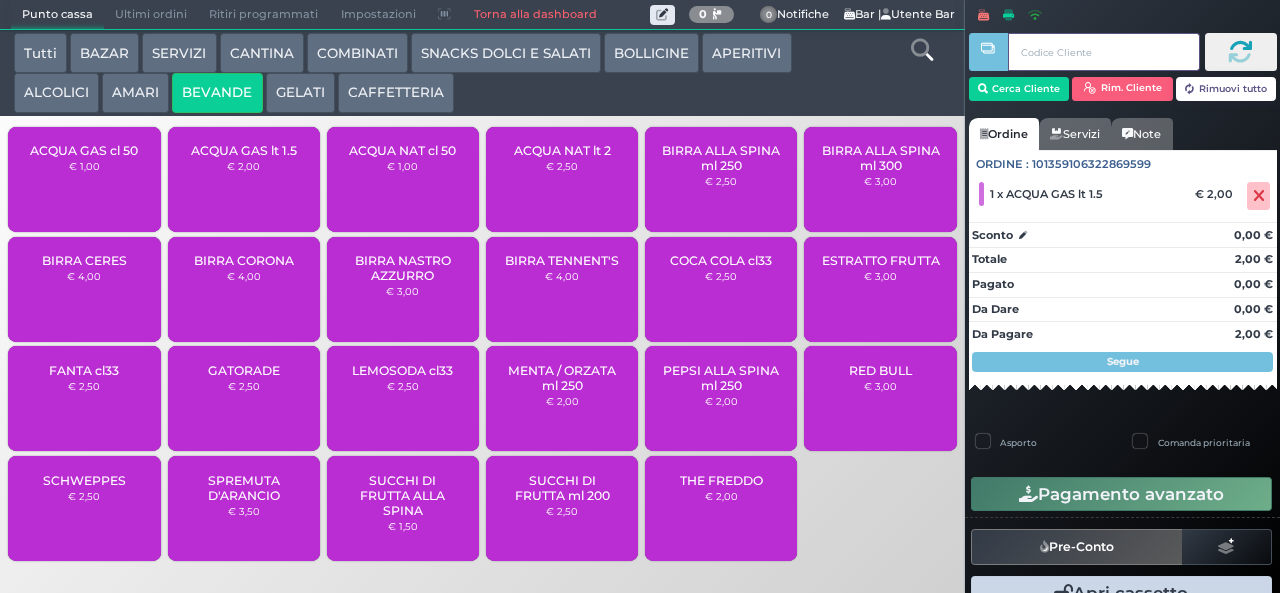 type 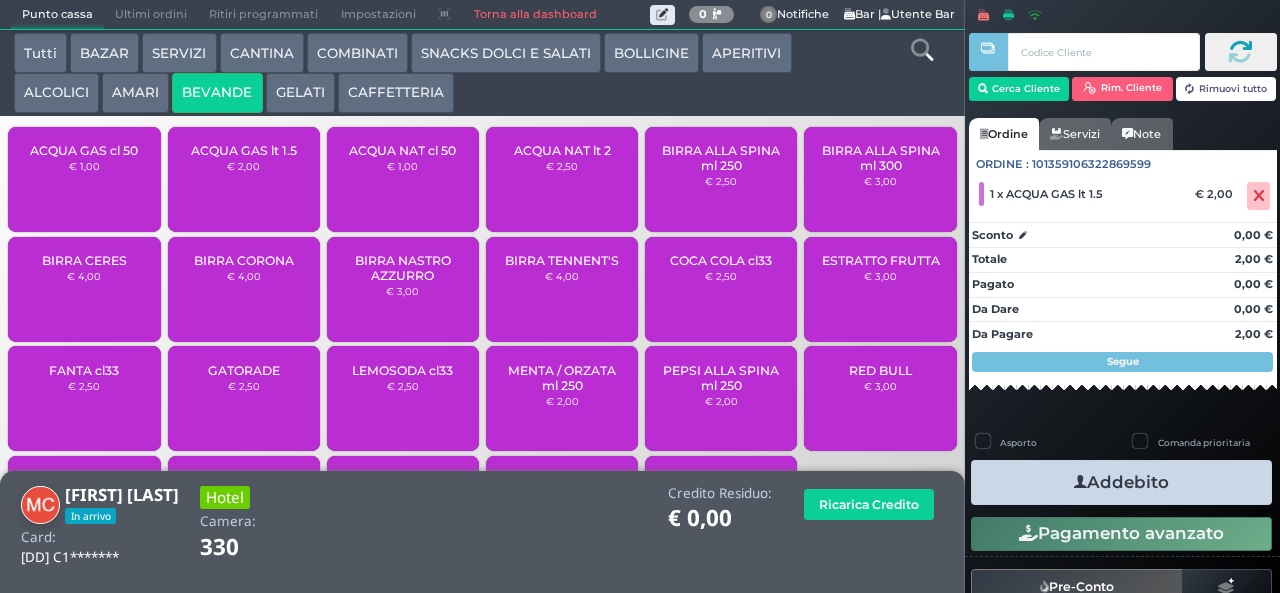 click at bounding box center [1080, 482] 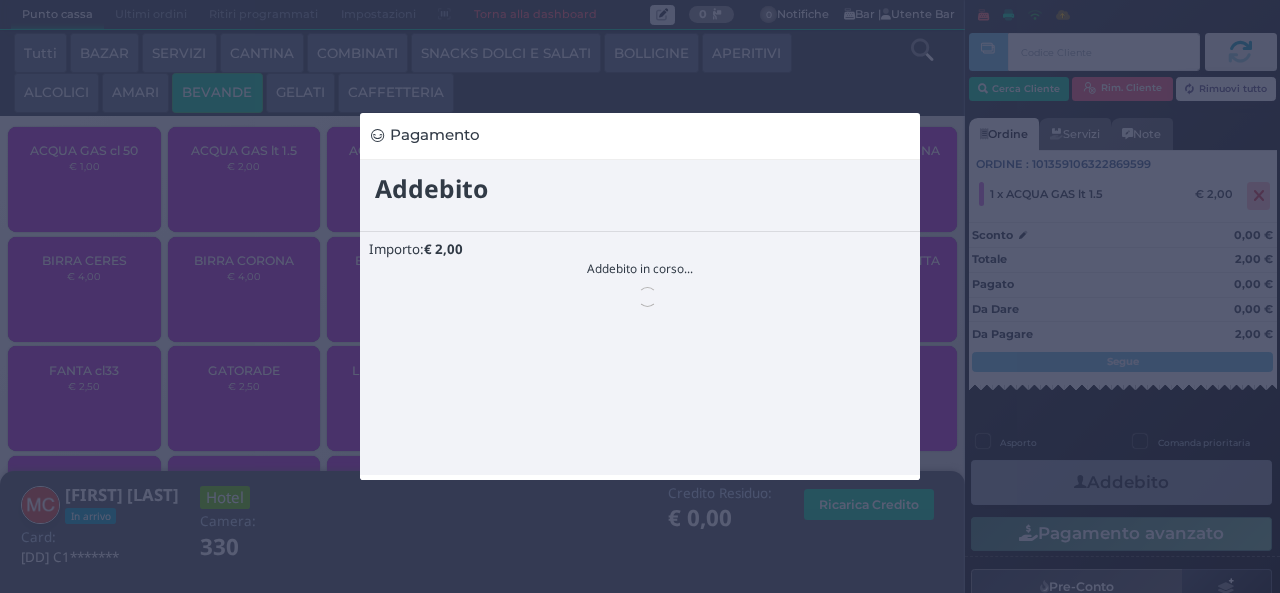 scroll, scrollTop: 0, scrollLeft: 0, axis: both 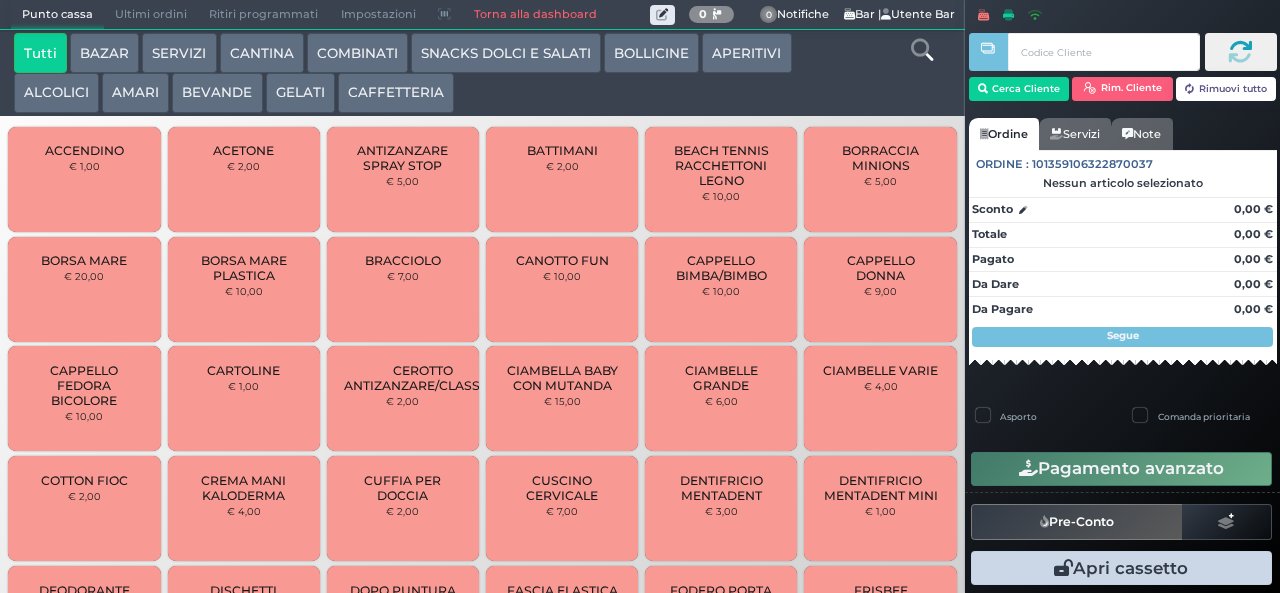 click on "SNACKS DOLCI E SALATI" at bounding box center [506, 53] 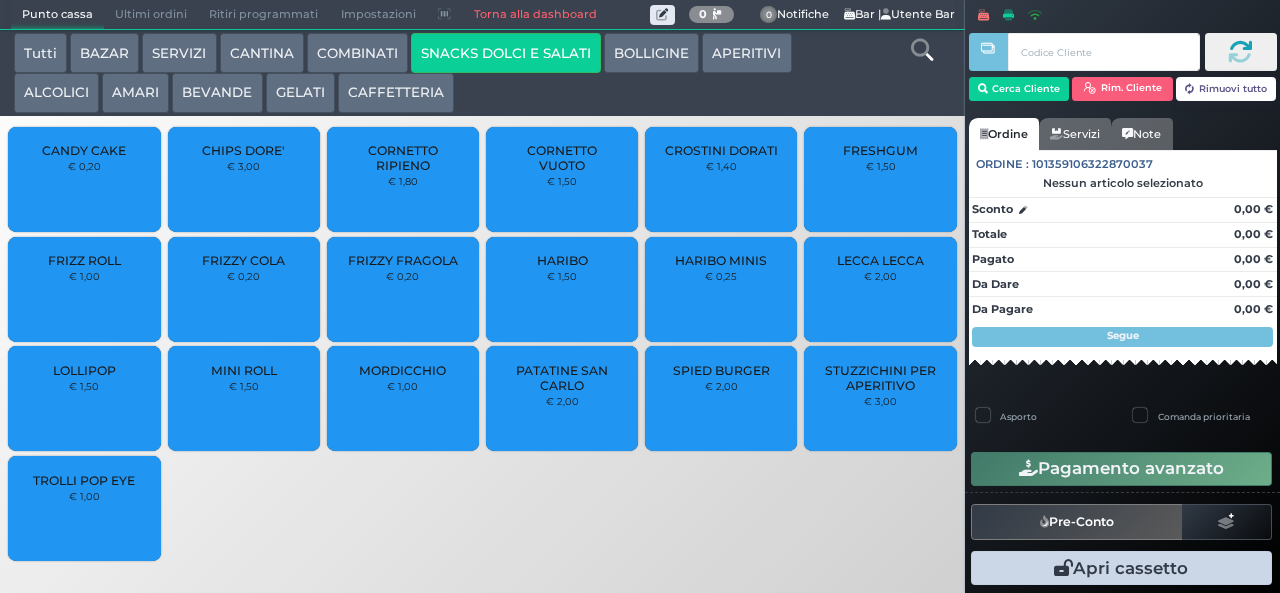 click on "PATATINE SAN CARLO" at bounding box center (562, 378) 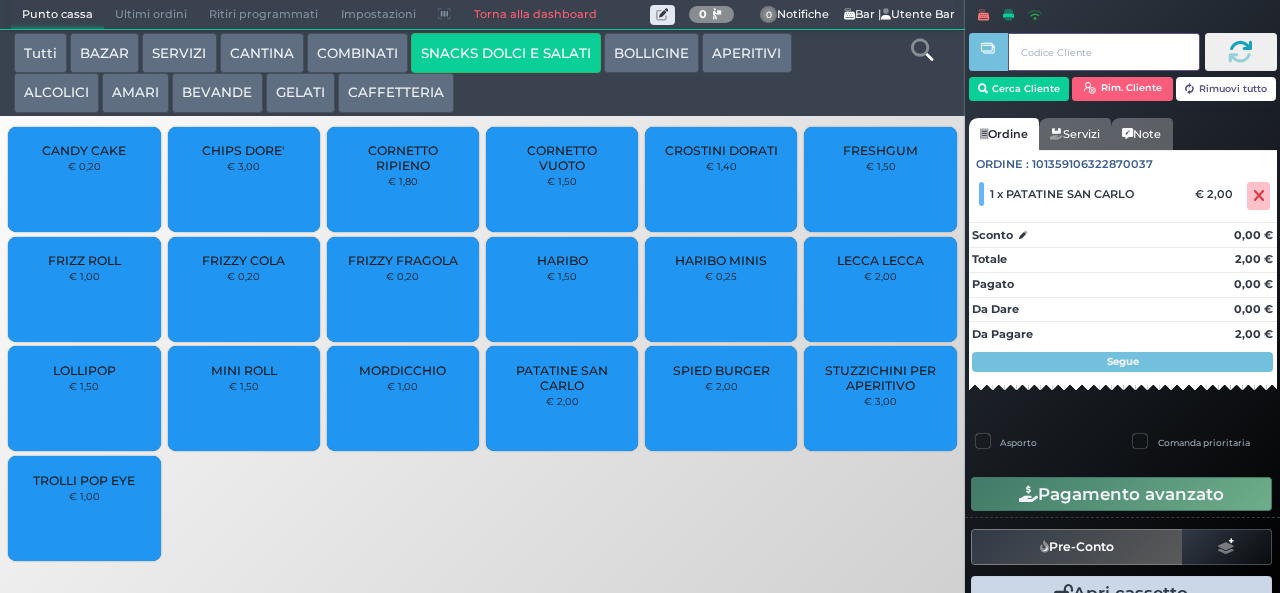 type 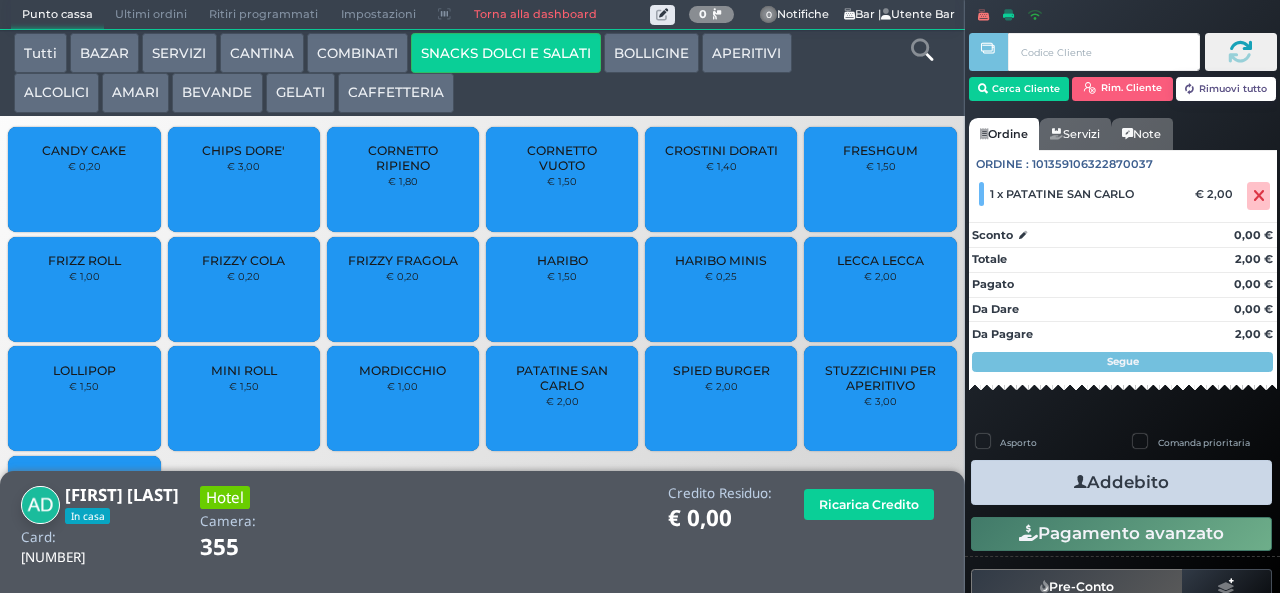click on "Addebito" at bounding box center (1121, 482) 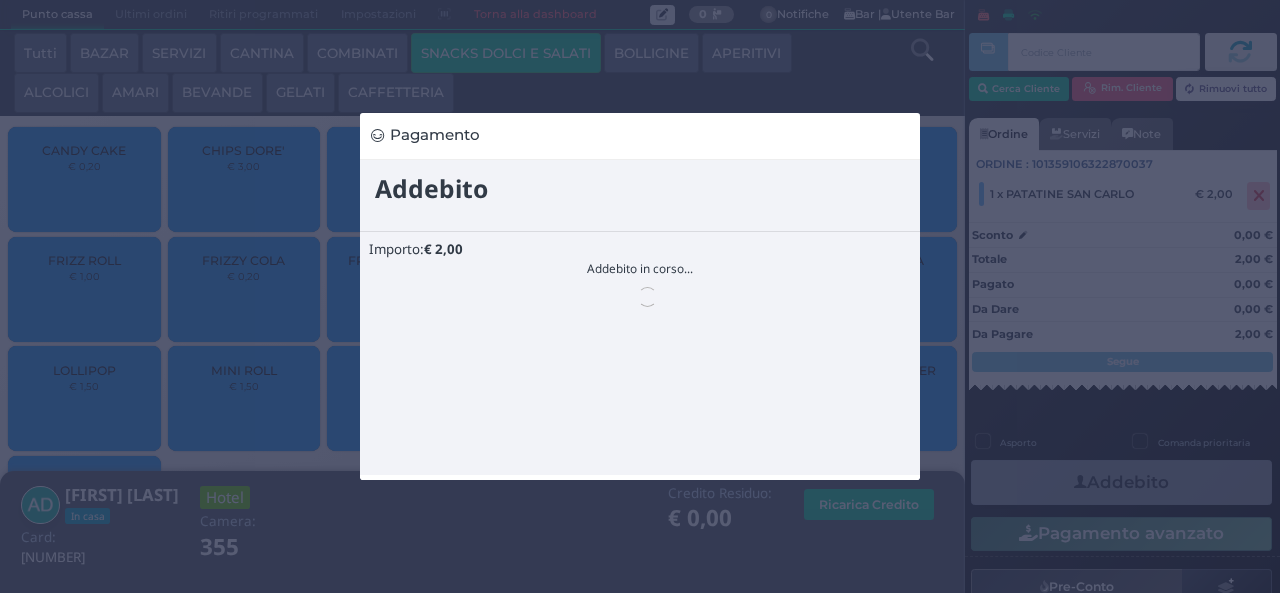 scroll, scrollTop: 0, scrollLeft: 0, axis: both 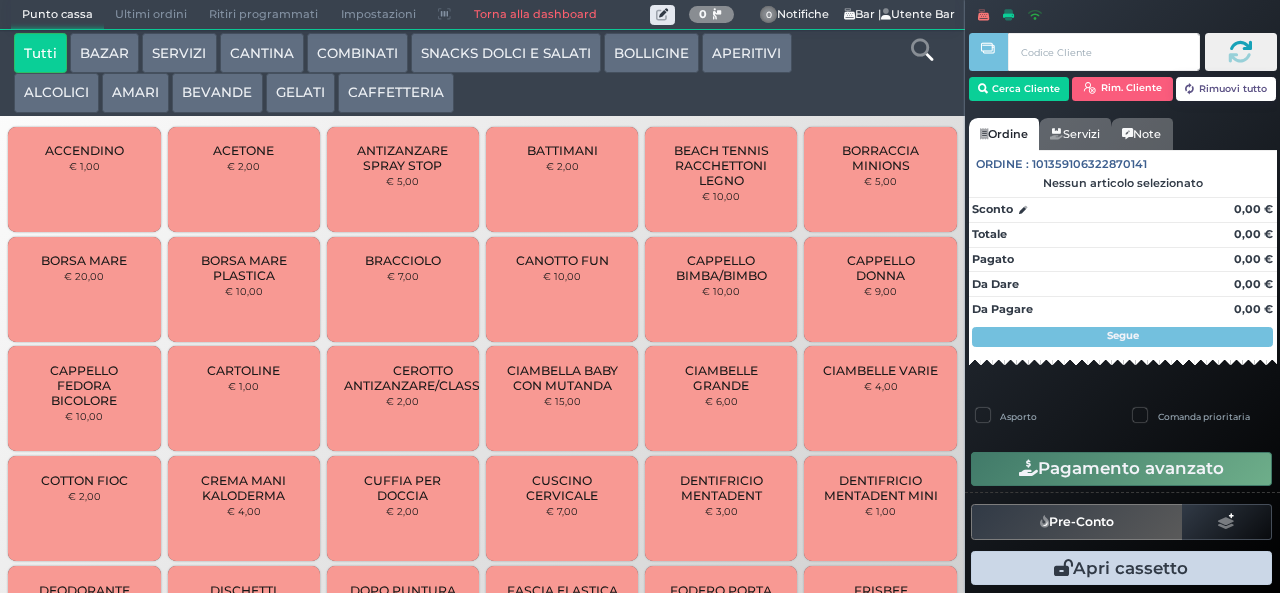 click on "COMBINATI" at bounding box center [357, 53] 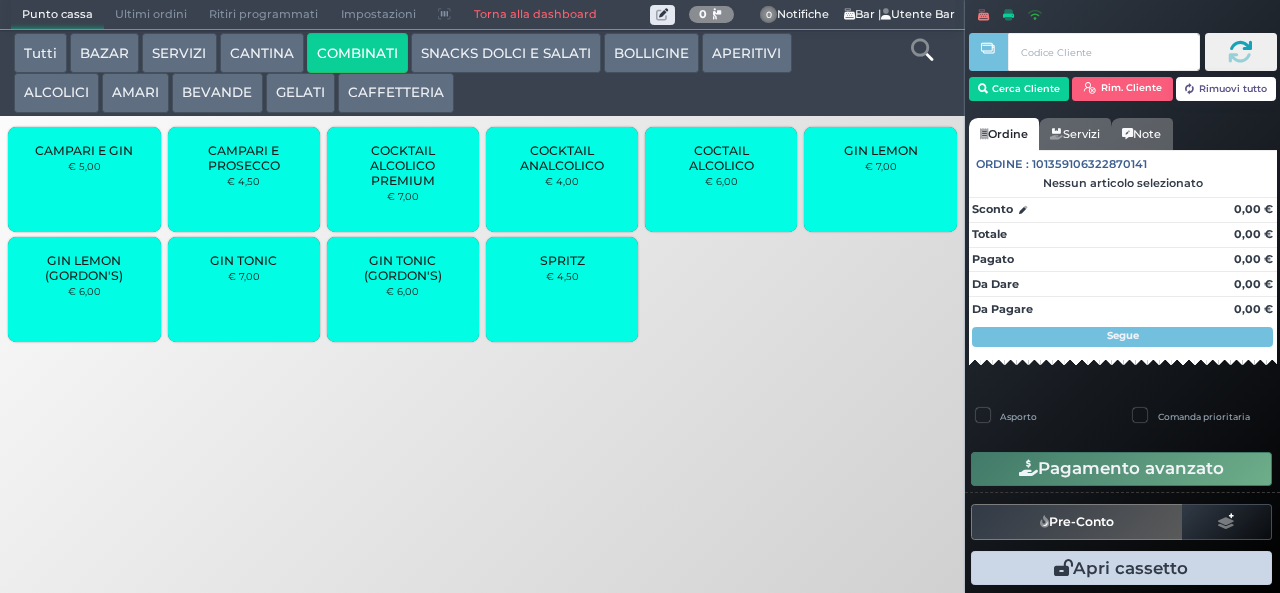 click on "GIN TONIC
€ 7,00" at bounding box center (244, 289) 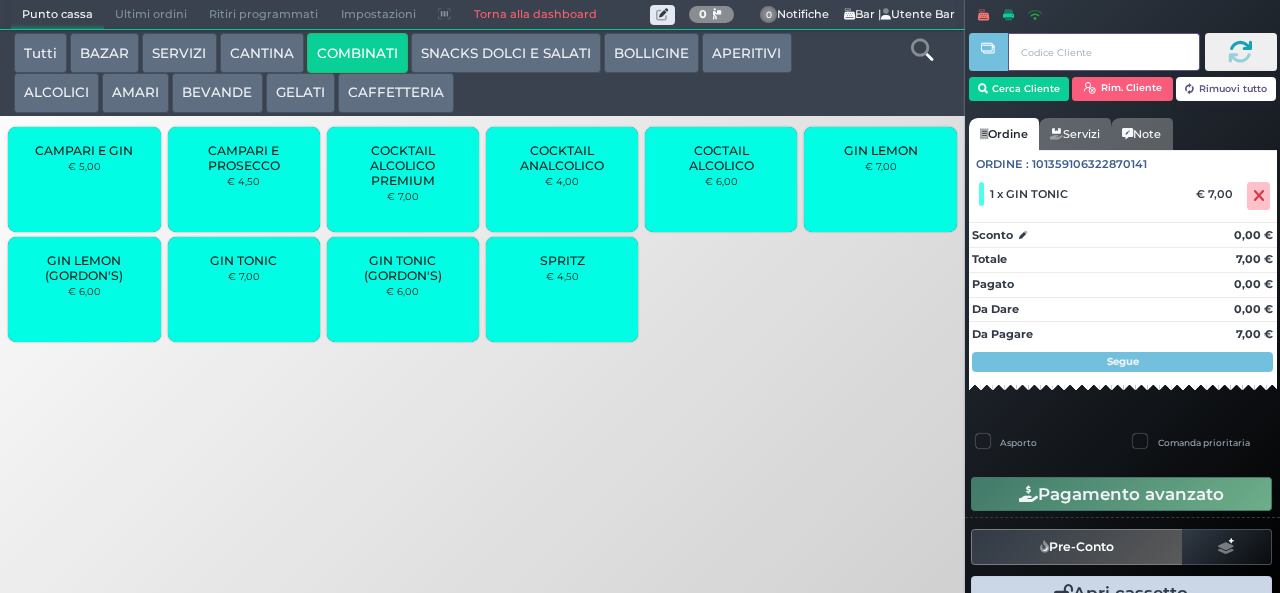 type 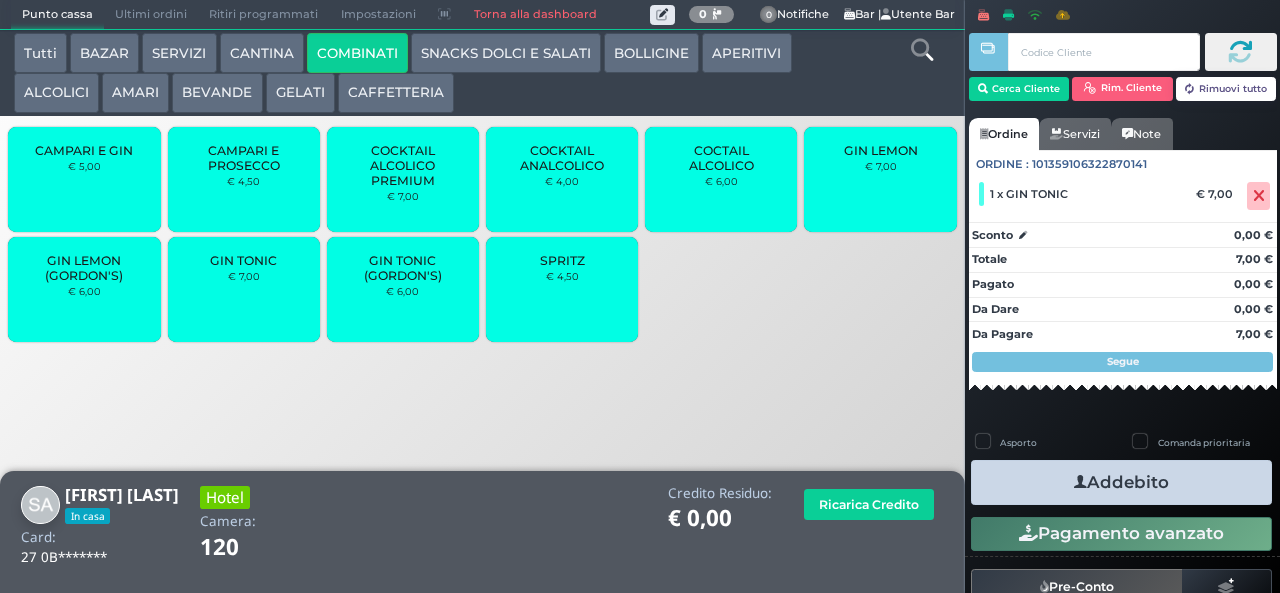 click on "Addebito" at bounding box center [1121, 482] 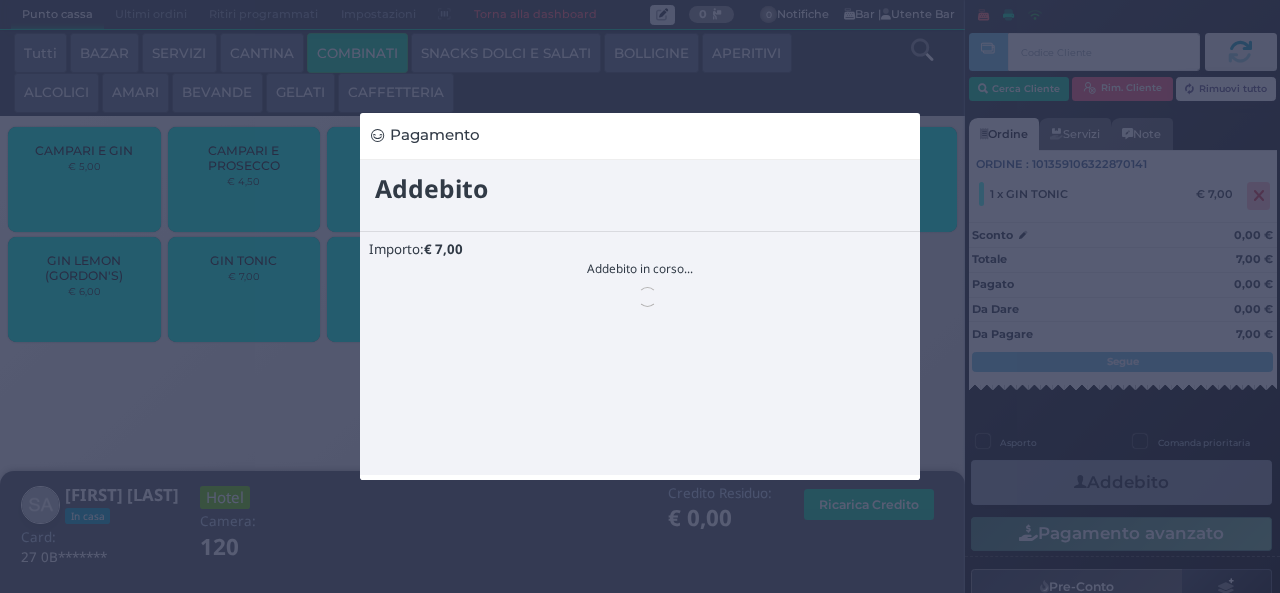 scroll, scrollTop: 0, scrollLeft: 0, axis: both 